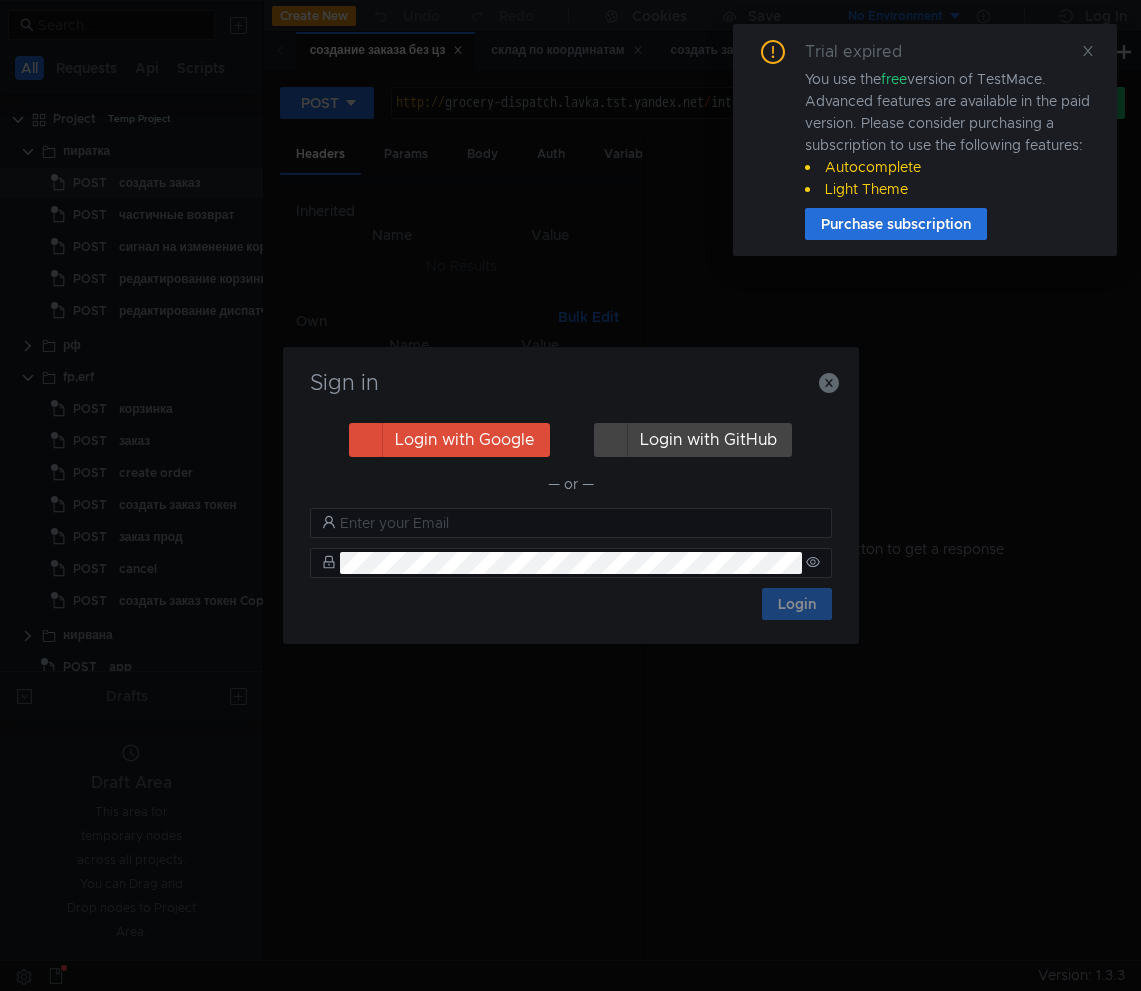 scroll, scrollTop: 0, scrollLeft: 0, axis: both 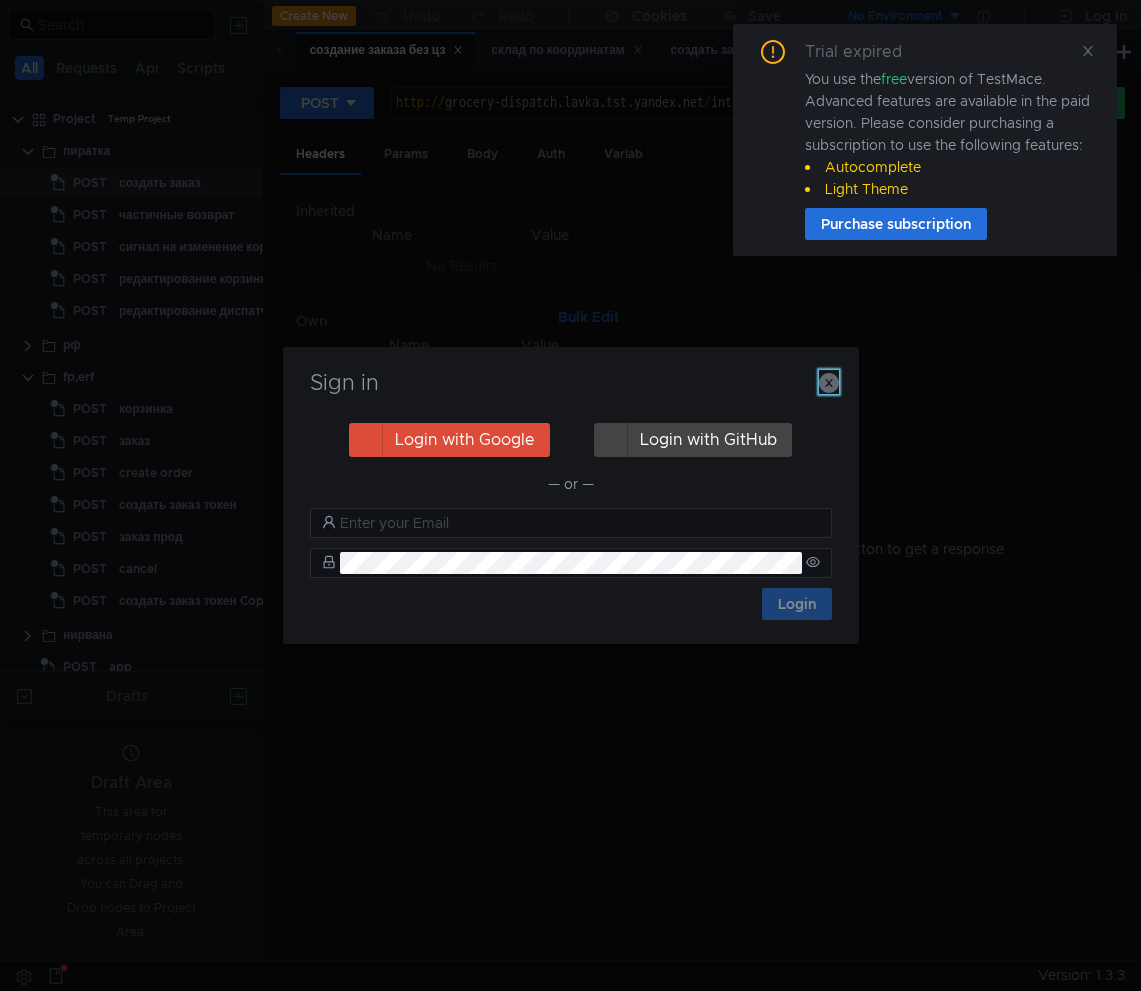 click at bounding box center (829, 383) 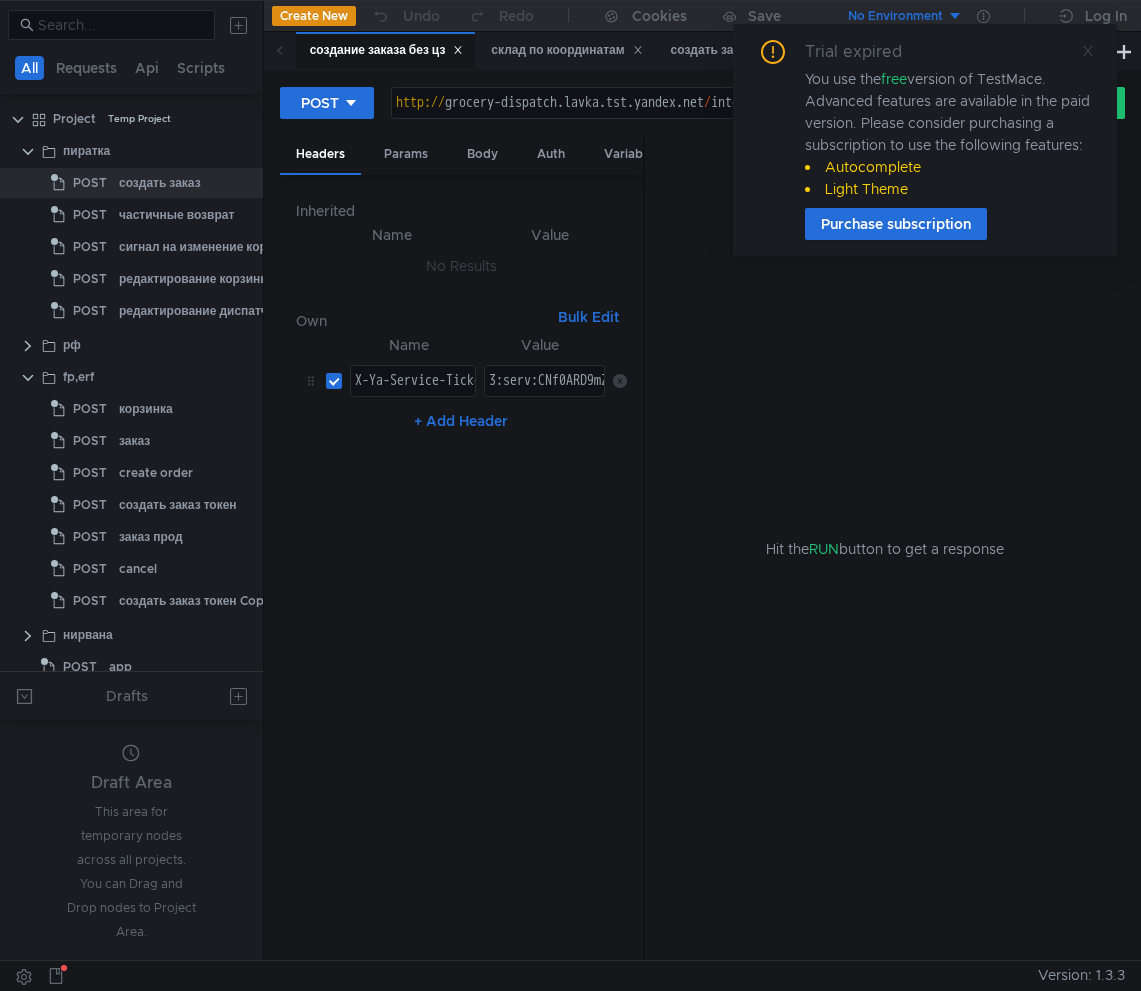 click at bounding box center [1088, 51] 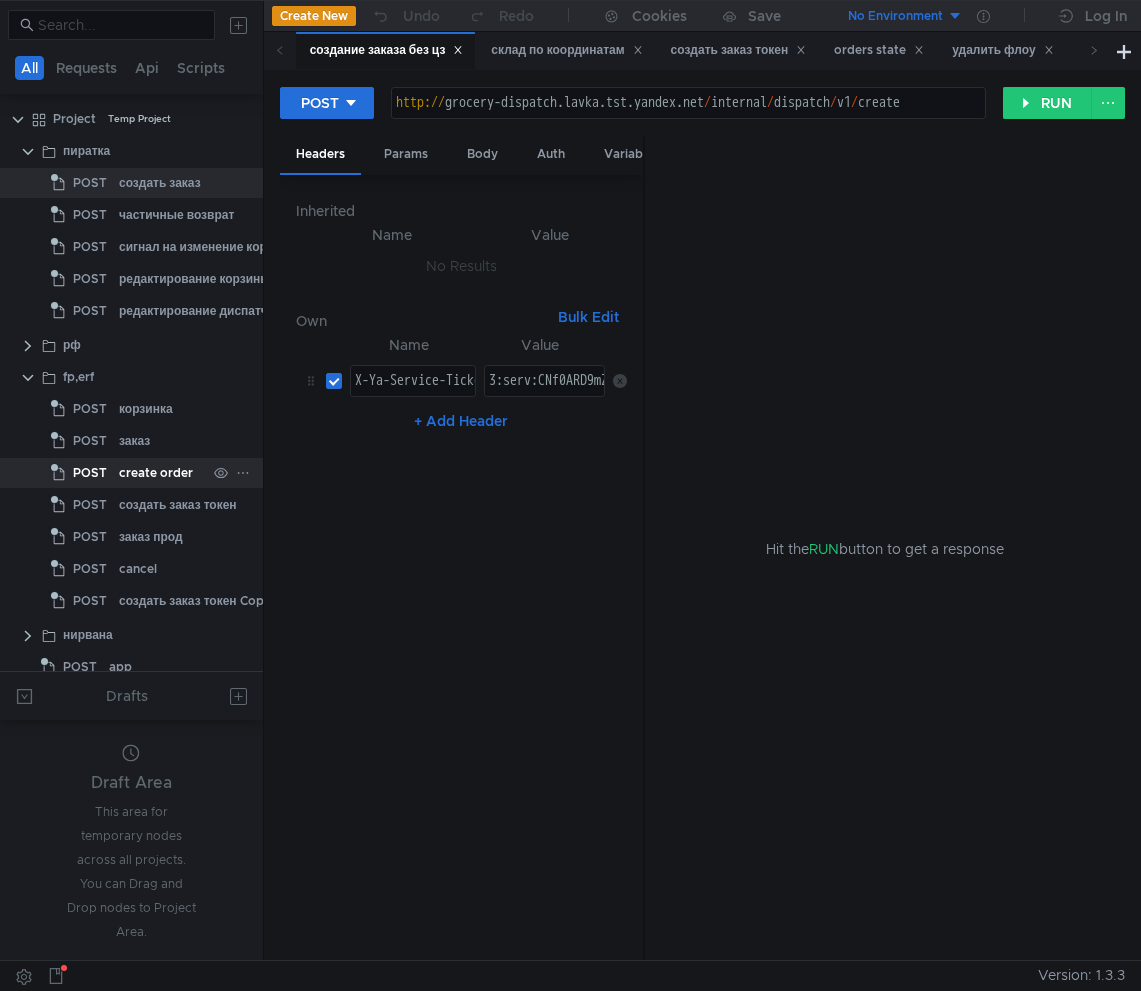 scroll, scrollTop: 15, scrollLeft: 0, axis: vertical 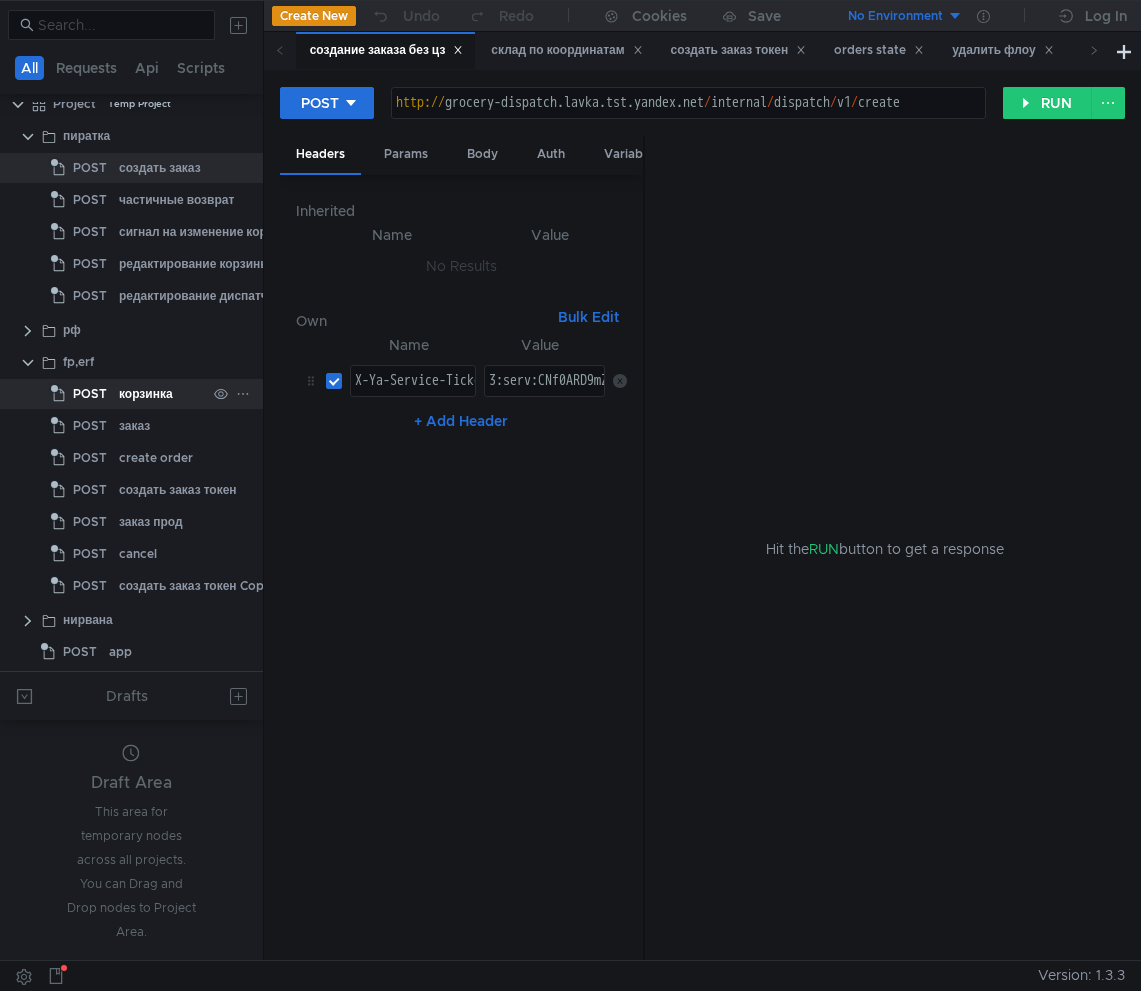 click on "корзинка" at bounding box center (160, 168) 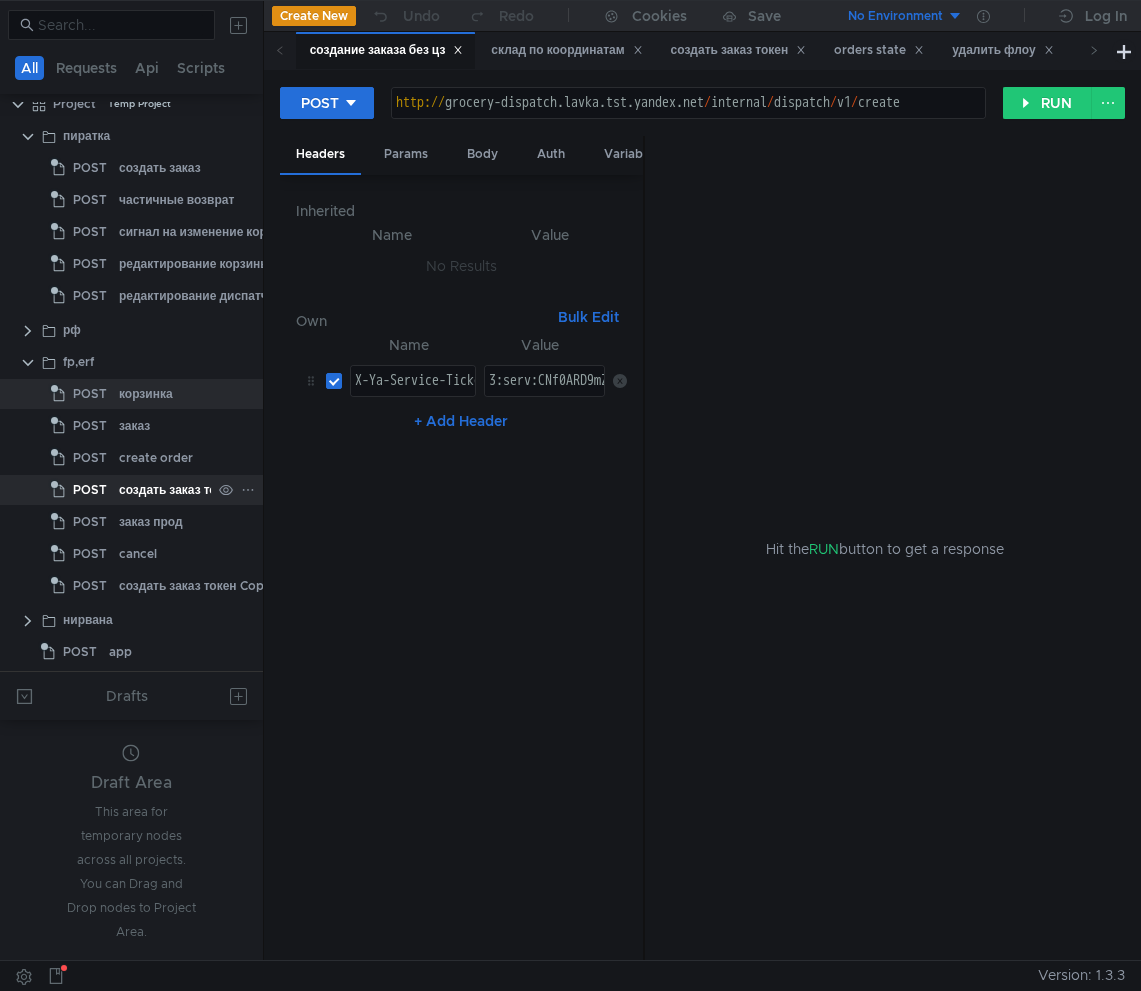 click on "создать заказ токен" at bounding box center [160, 168] 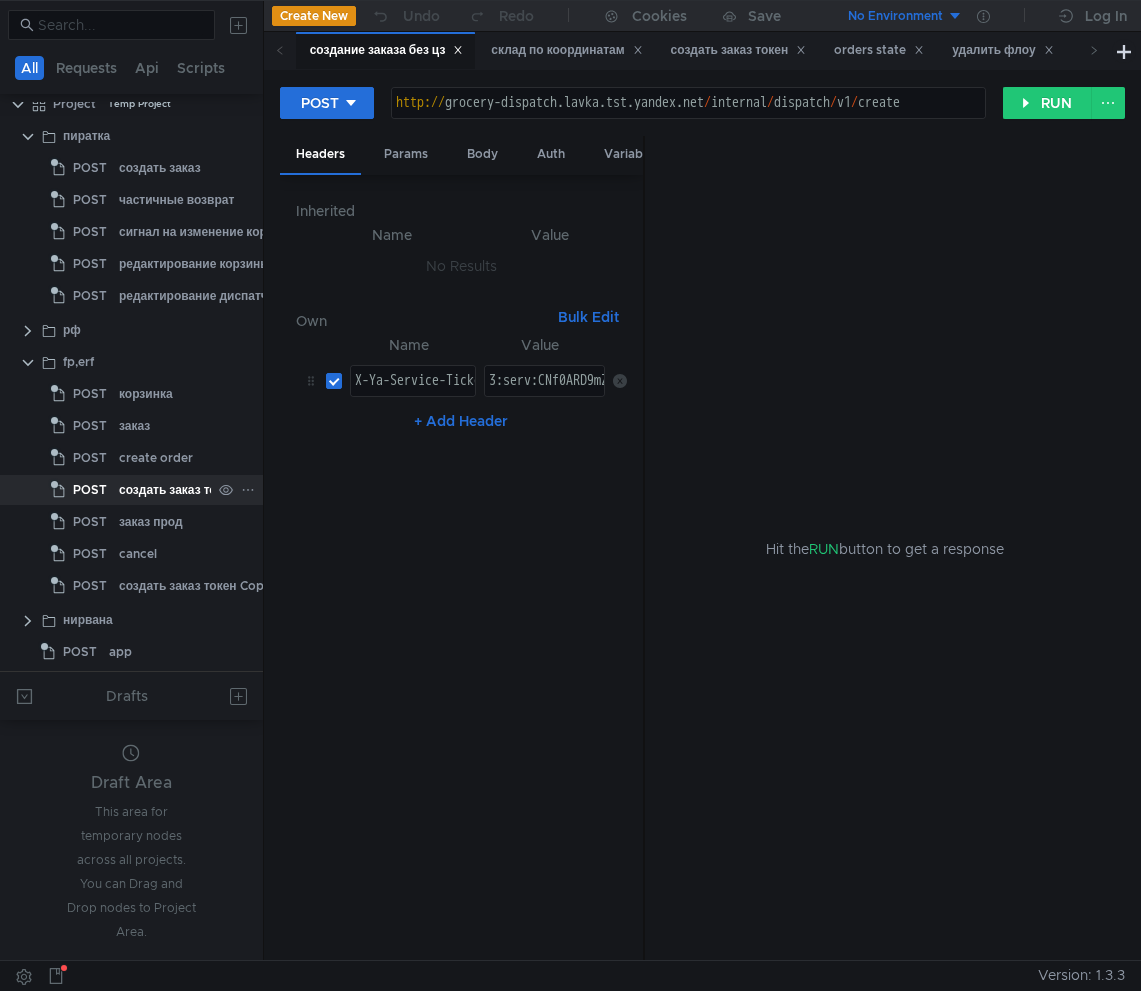 click on "создать заказ токен" at bounding box center [178, 490] 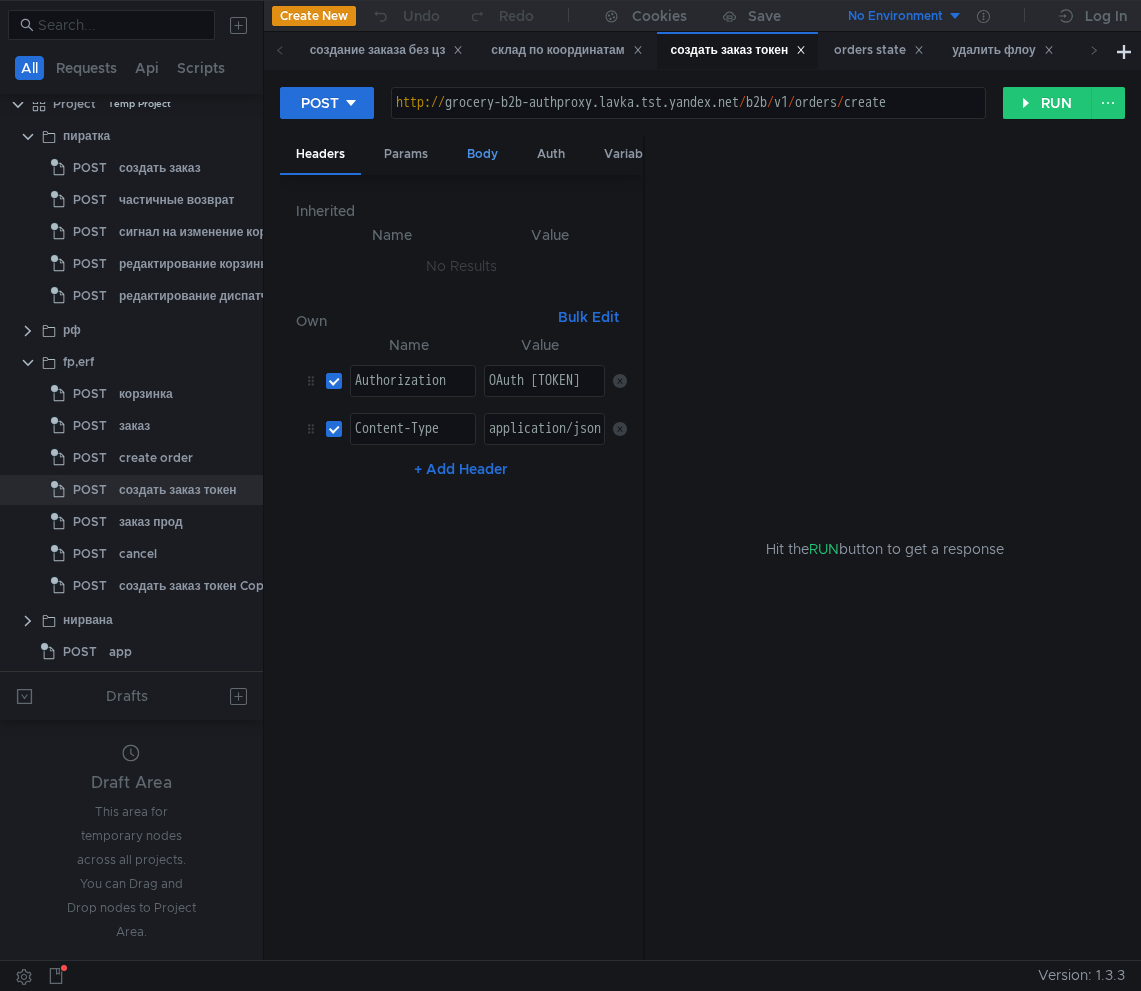 click on "Body" at bounding box center [482, 154] 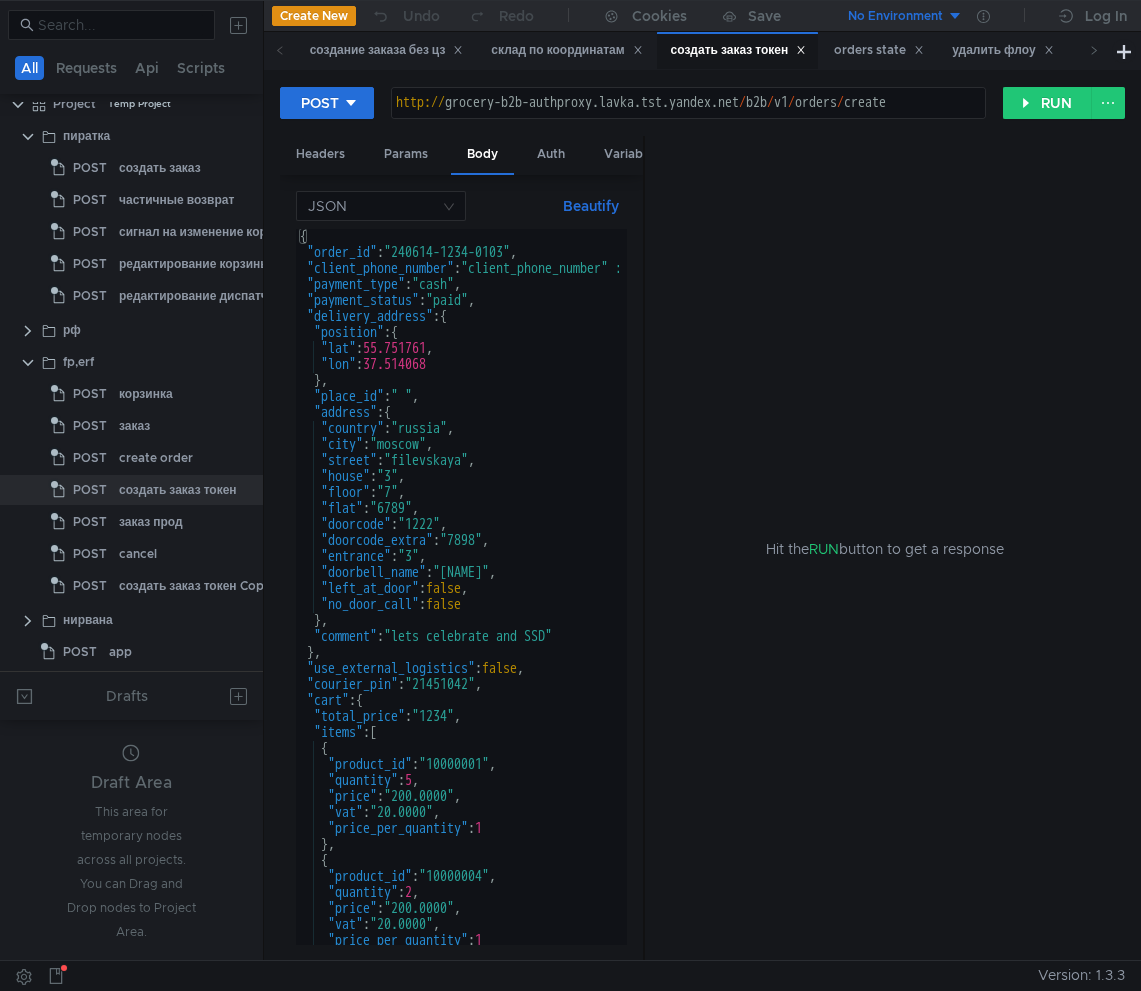 click on "{   "order_id" :  "240614-1234-0103" ,   "client_phone_number" :  "+79267302214" ,   "payment_type" :  "cash" ,   "payment_status" :  "paid" ,   "delivery_address" :  {    "position" :  {      "lat" :  55.751761 ,      "lon" :  37.514068    } ,    "place_id" :  " " ,    "address" :  {      "country" :  "russia" ,      "city" :  "moscow" ,      "street" :  "filevskaya" ,      "house" :  "3" ,      "floor" :  "7" ,      "flat" :  "6789" ,      "doorcode" :  "1222" ,      "doorcode_extra" :  "7898" ,      "entrance" :  "3" ,      "doorbell_name" :  "Peter" ,      "left_at_door" :  false ,      "no_door_call" :  false    } ,    "comment" :  "lets celebrate and SSD"   } ,   "use_external_logistics" :  false ,   "courier_pin" :  "21451042" ,   "cart" :  {    "total_price" :  "1234" ,    "items" :  [      {       "product_id" :  "10000001" ,       "quantity" :  5 ,       "price" :  "200.0000" ,       "vat" :  "20.0000" ,       "price_per_quantity" :  1      } ,      {       "product_id" :  "10000004" ,       :  2 ," at bounding box center (464, 603) 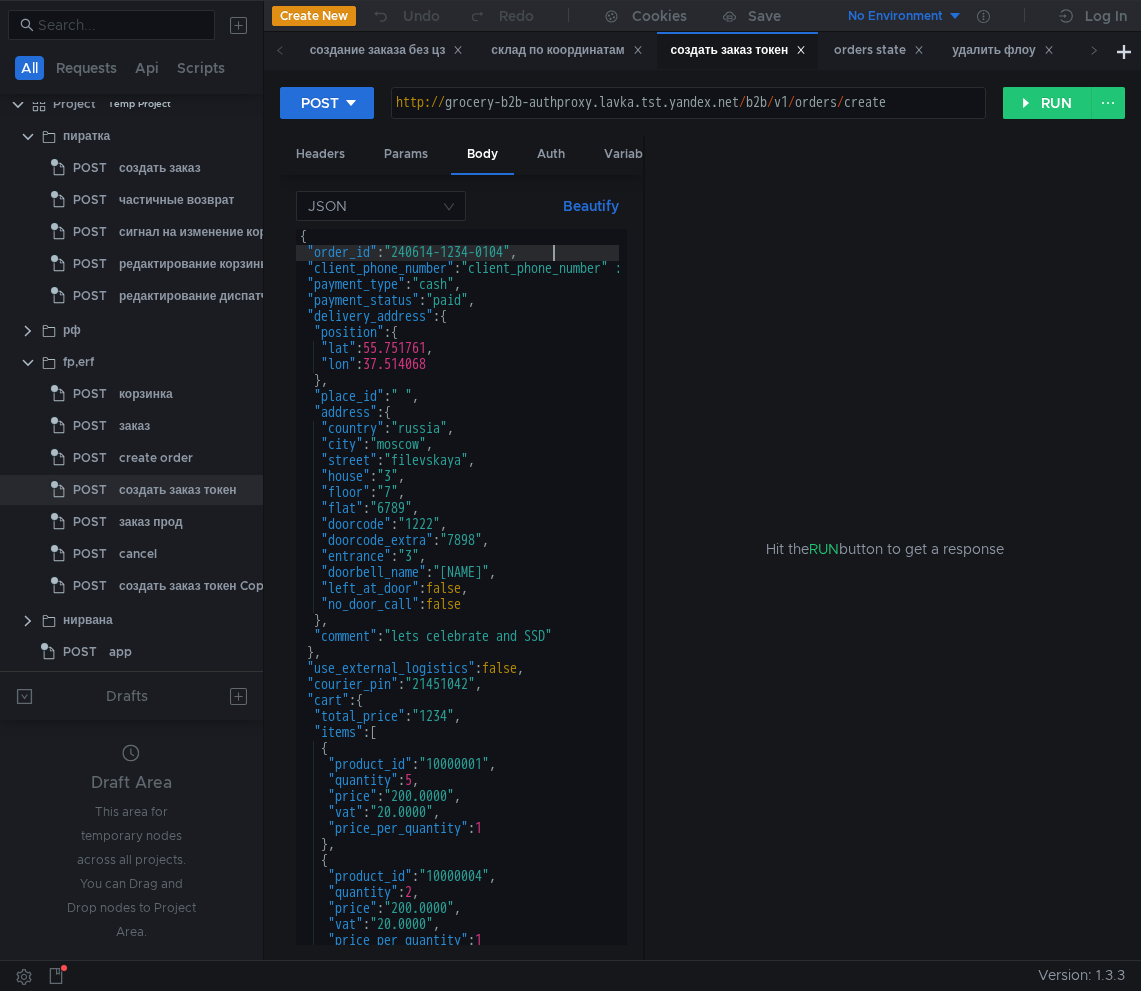 scroll, scrollTop: 0, scrollLeft: 18, axis: horizontal 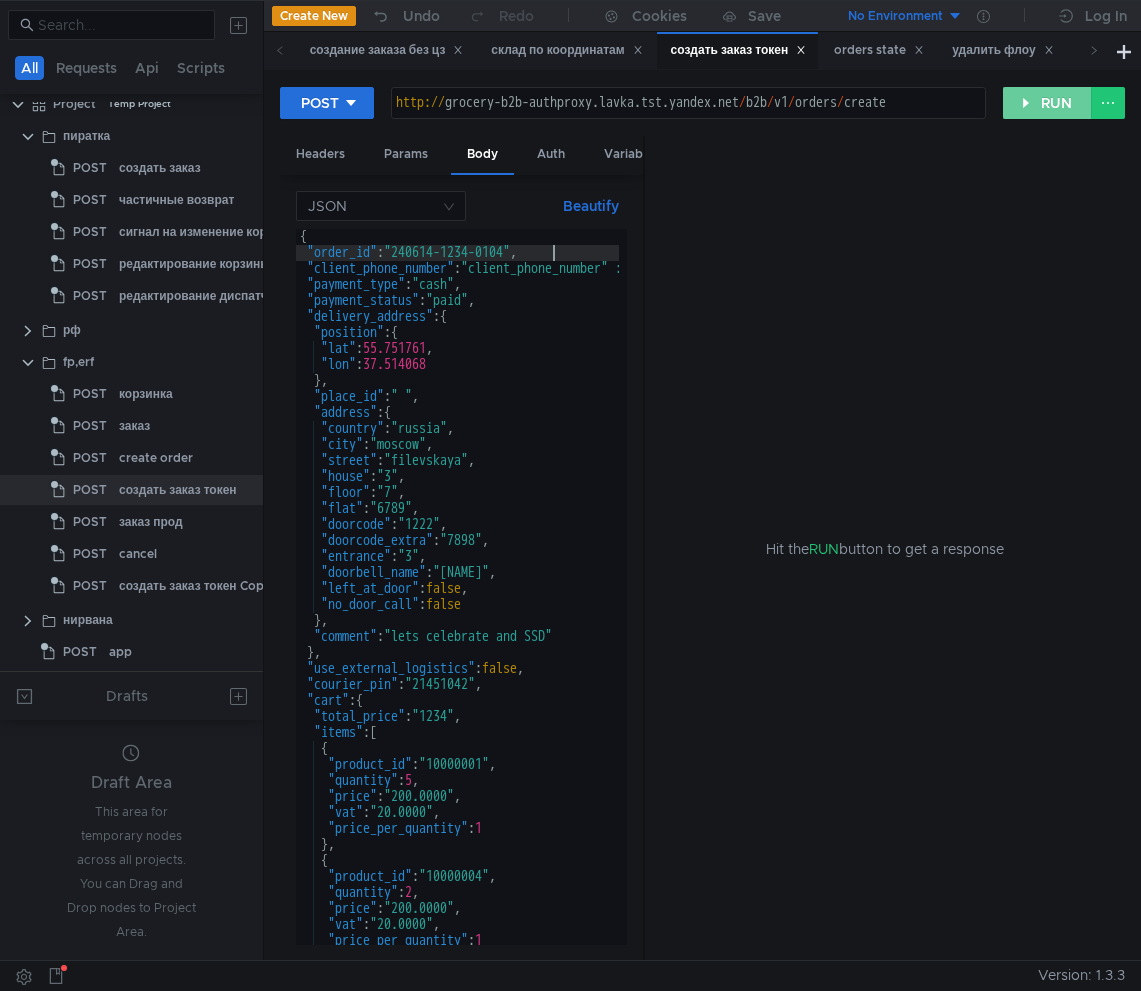 type on ""order_id": "240614-1234-0104"," 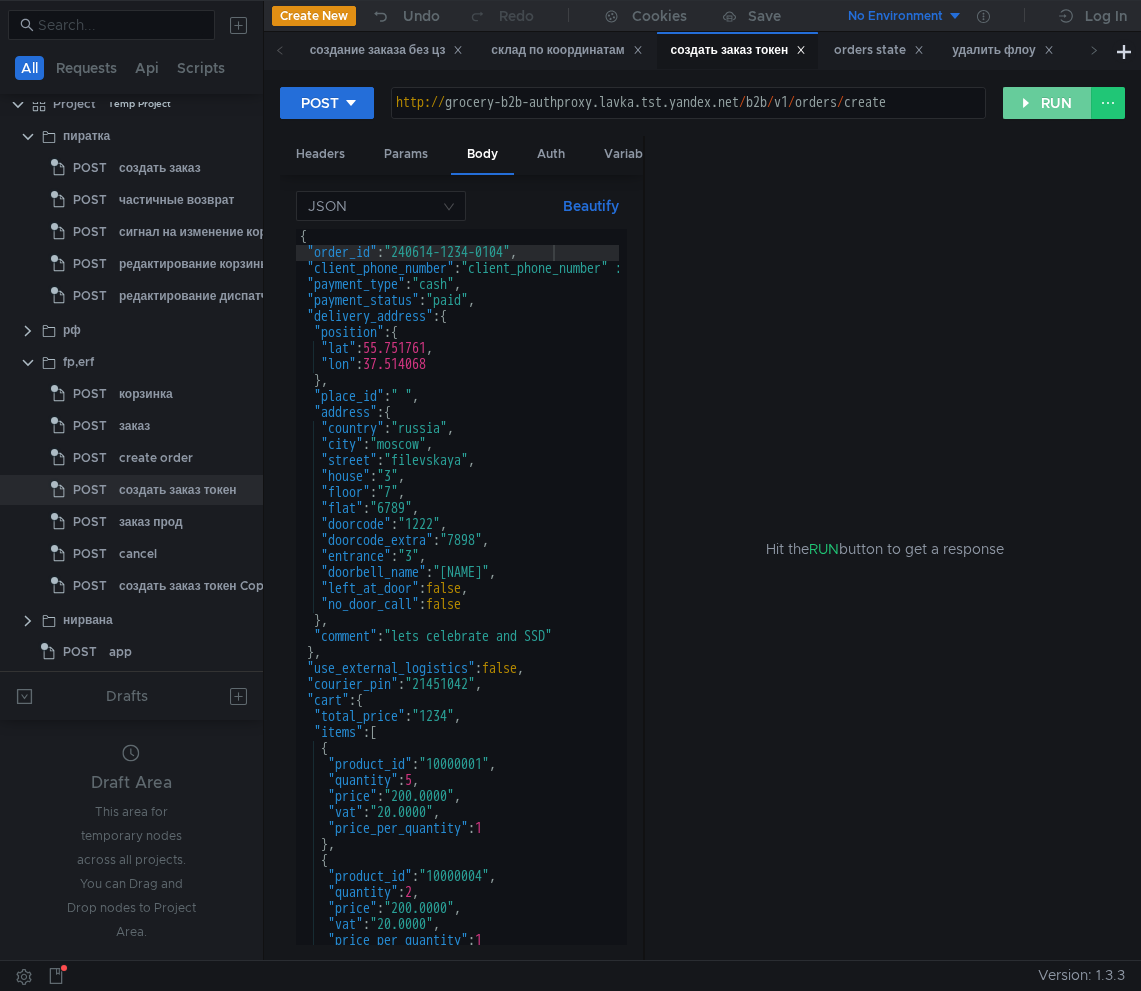 click on "RUN" at bounding box center [1047, 103] 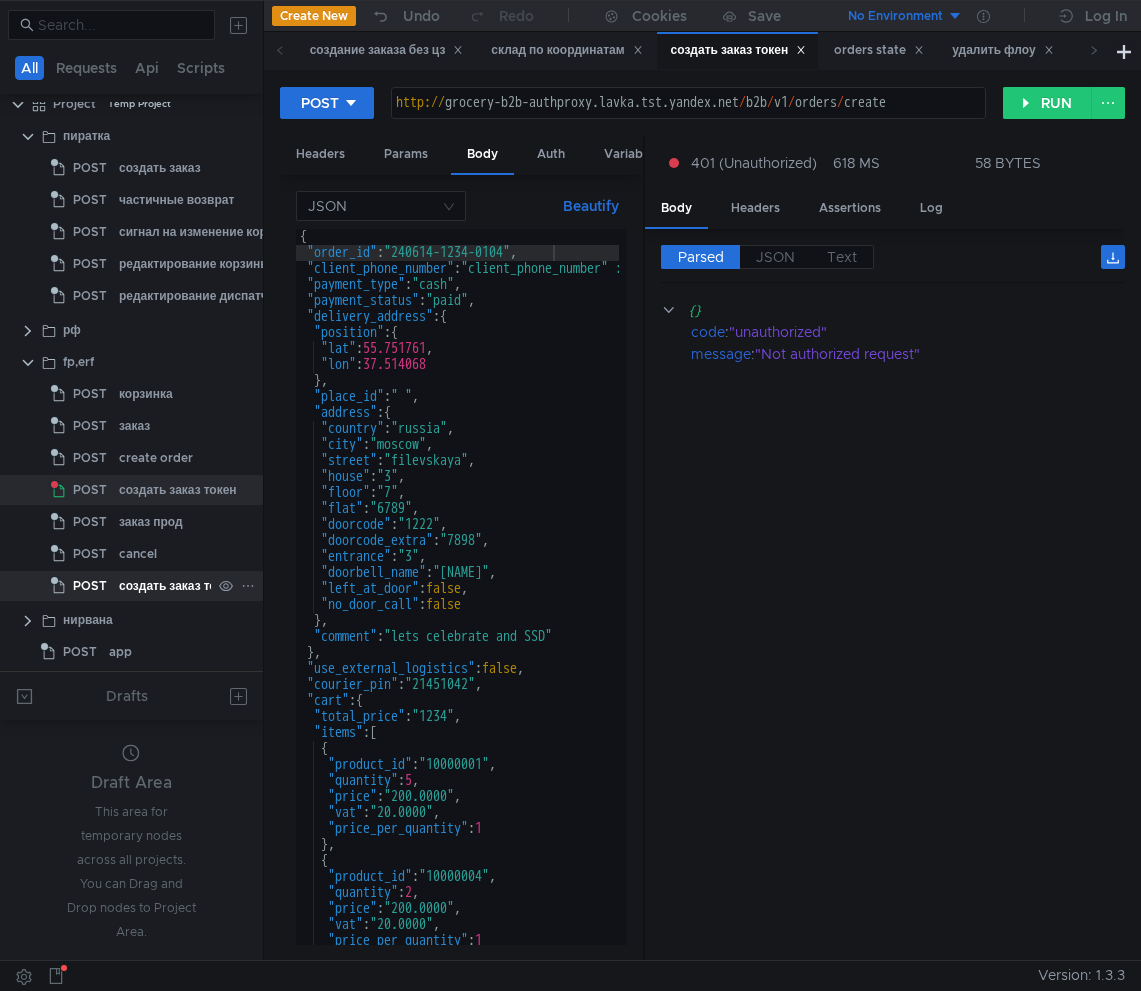 click on "создать заказ токен Copy" at bounding box center (160, 168) 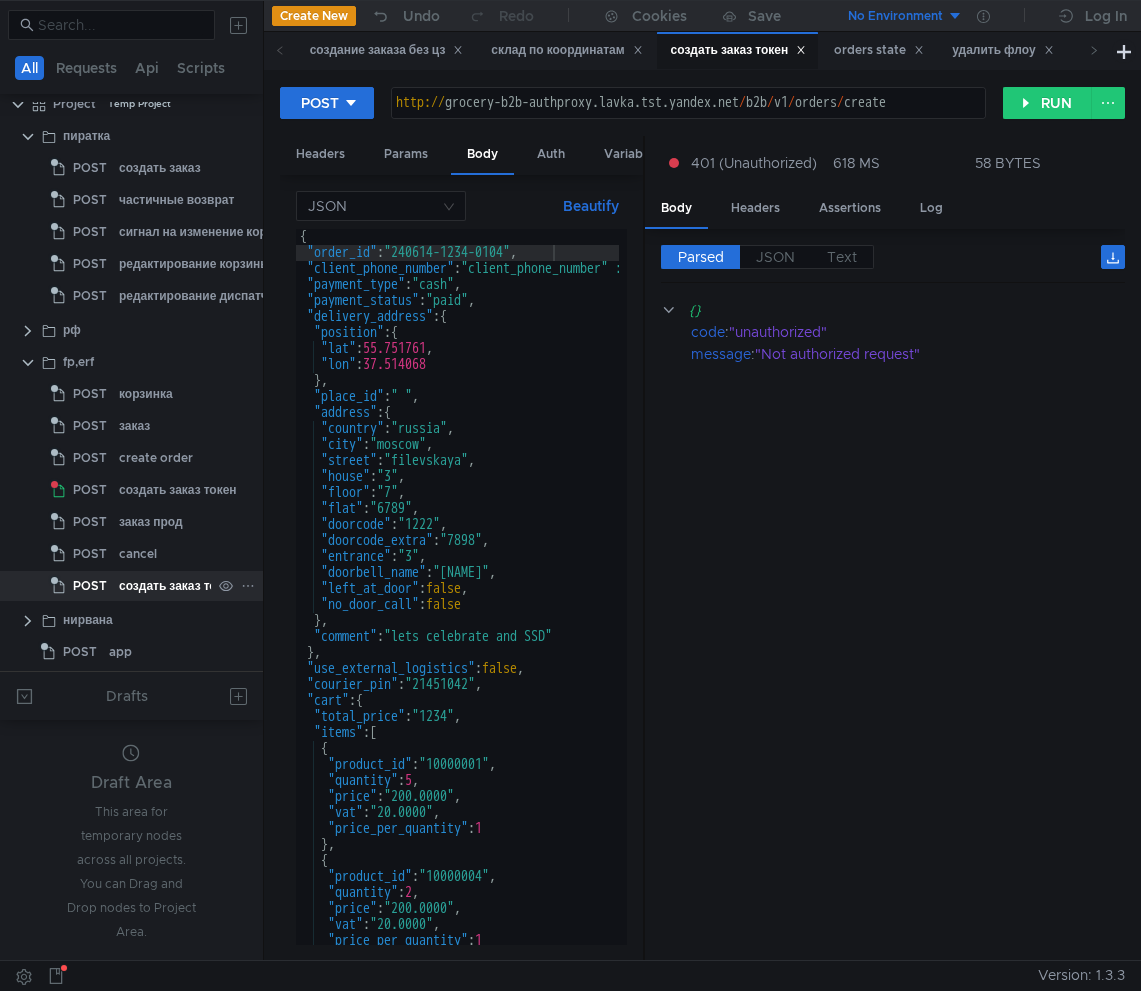 click on "создать заказ токен Copy" at bounding box center (195, 586) 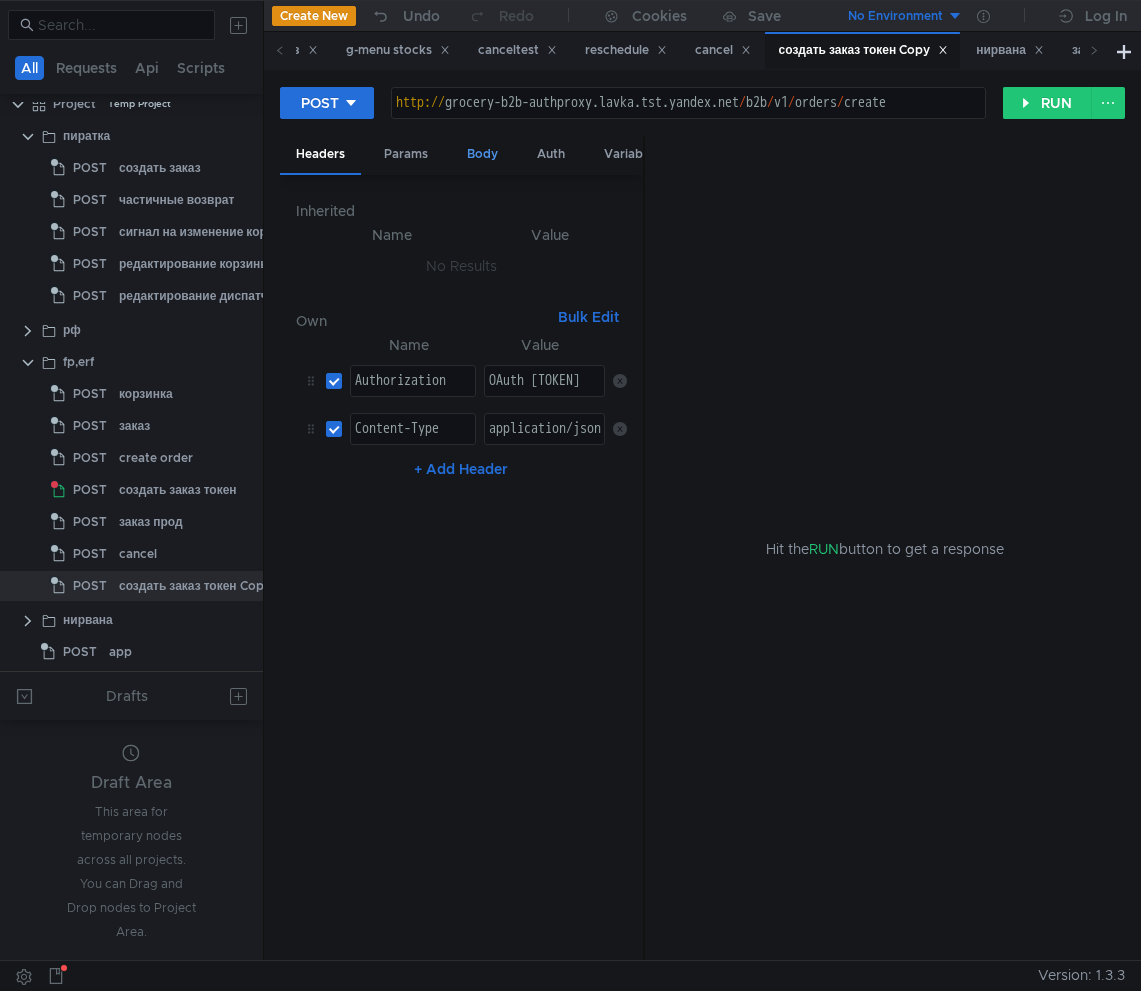 click on "Body" at bounding box center (482, 154) 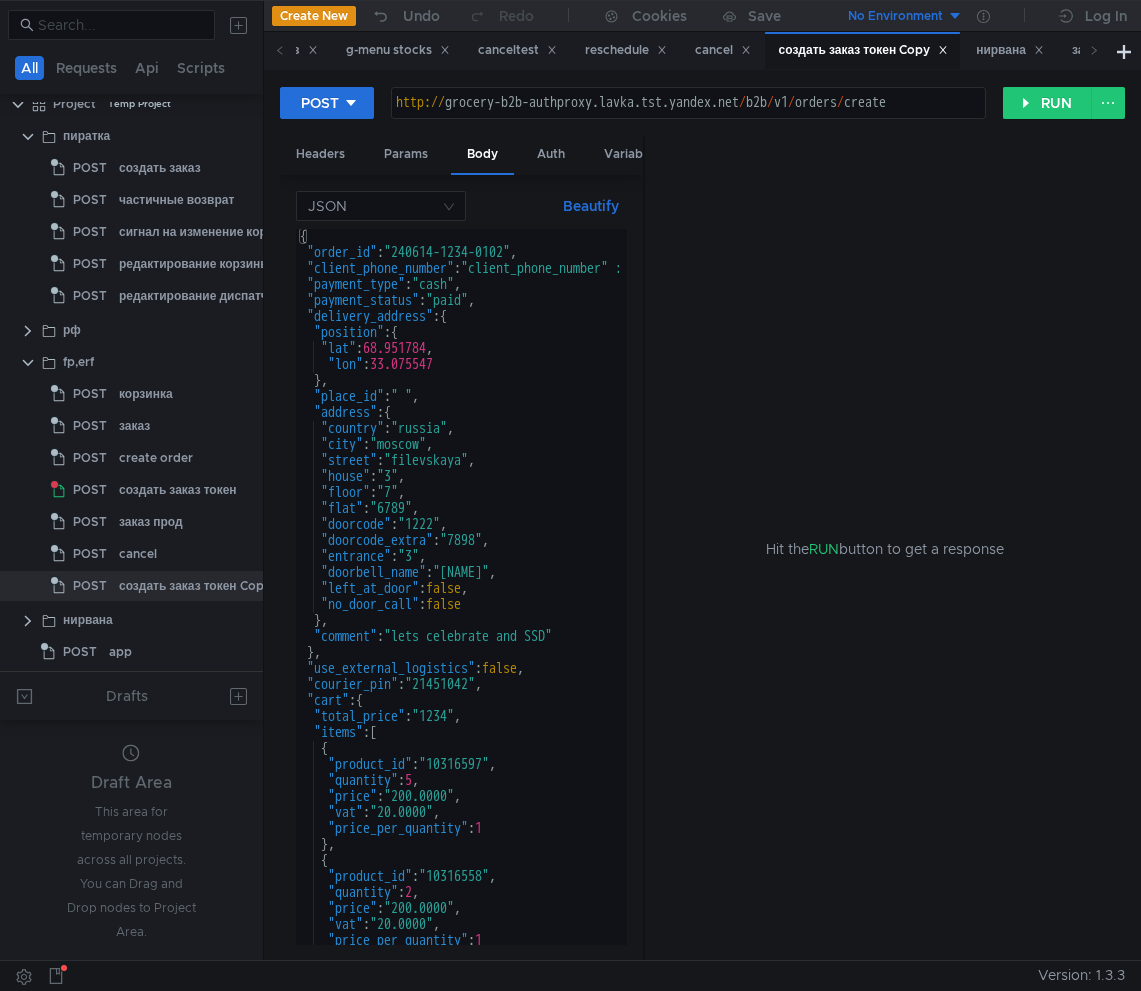 click on "{   "order_id" :  "240614-1234-0102" ,   "client_phone_number" :  "+79267302214" ,   "payment_type" :  "cash" ,   "payment_status" :  "paid" ,   "delivery_address" :  {    "position" :  {      "lat" :  68.951784 ,       "lon" :  33.075547    } ,    "place_id" :  " " ,    "address" :  {      "country" :  "russia" ,      "city" :  "moscow" ,      "street" :  "filevskaya" ,      "house" :  "3" ,      "floor" :  "7" ,      "flat" :  "6789" ,      "doorcode" :  "1222" ,      "doorcode_extra" :  "7898" ,      "entrance" :  "3" ,      "doorbell_name" :  "Peter" ,      "left_at_door" :  false ,      "no_door_call" :  false    } ,    "comment" :  "lets celebrate and SSD"   } ,   "use_external_logistics" :  false ,   "courier_pin" :  "21451042" ,   "cart" :  {    "total_price" :  "1234" ,    "items" :  [      {       "product_id" :  "10316597" ,       "quantity" :  5 ,       "price" :  "200.0000" ,       "vat" :  "20.0000" ,       "price_per_quantity" :  1      } ,      {       "product_id" :  "10316558" ,       :  2 ," at bounding box center (464, 603) 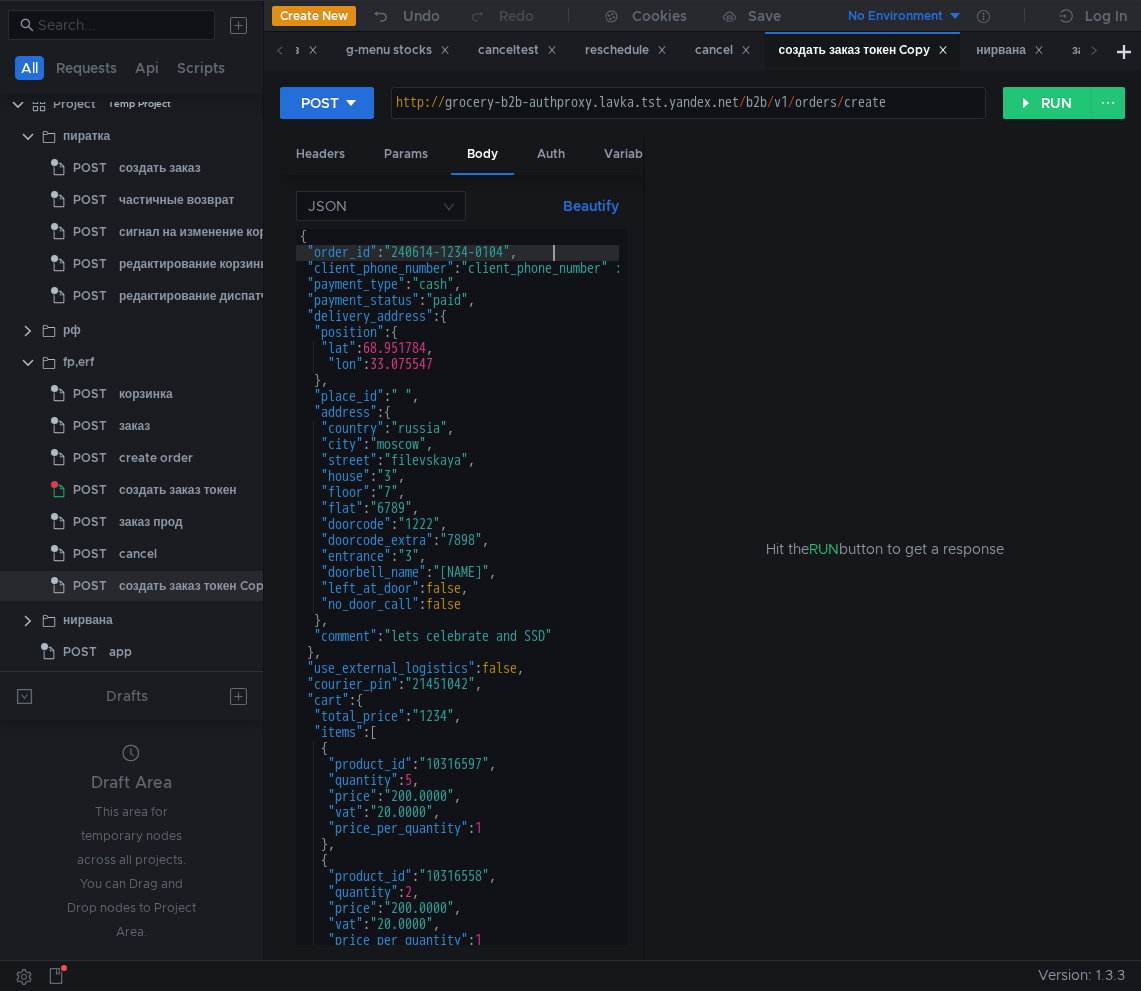 scroll, scrollTop: 0, scrollLeft: 18, axis: horizontal 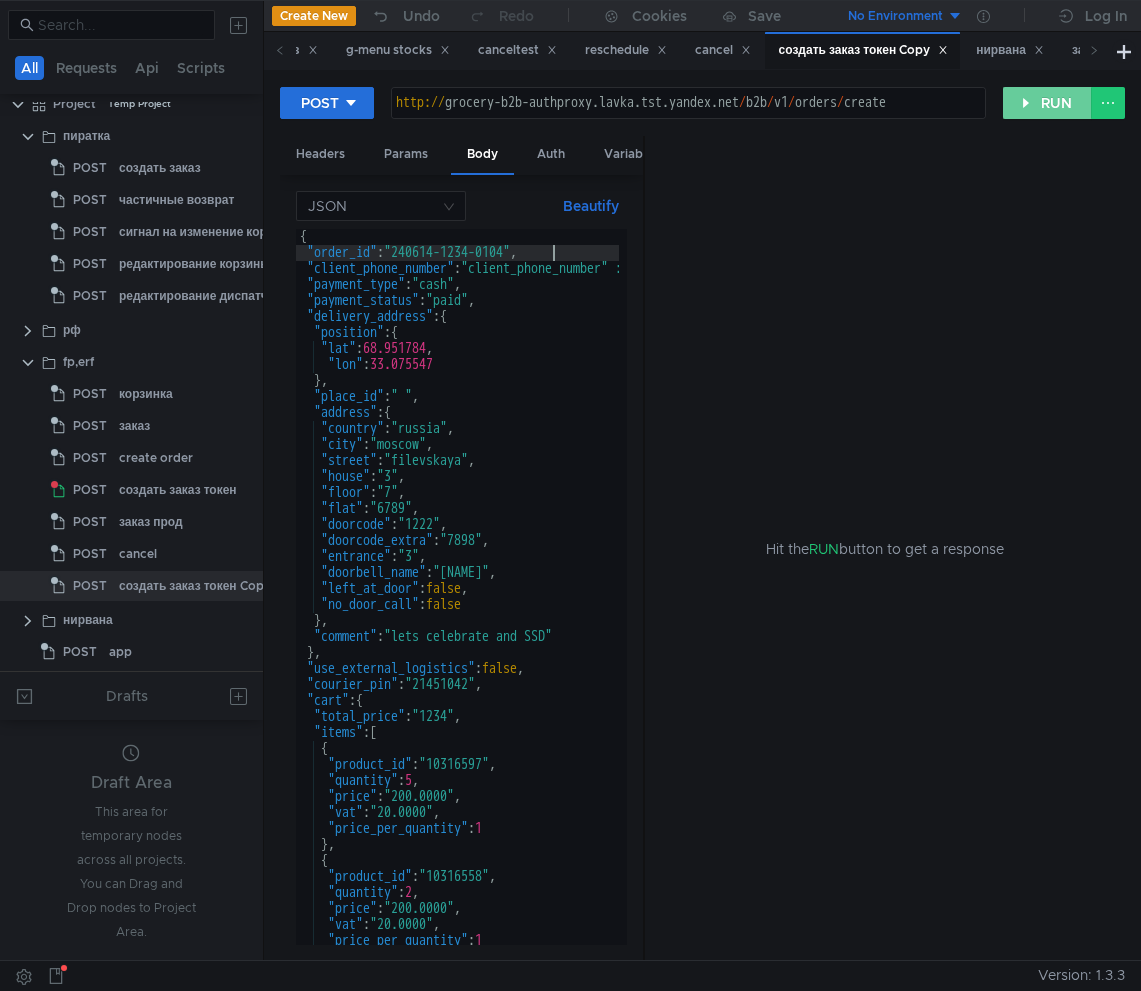 type on ""order_id": "240614-1234-0104"," 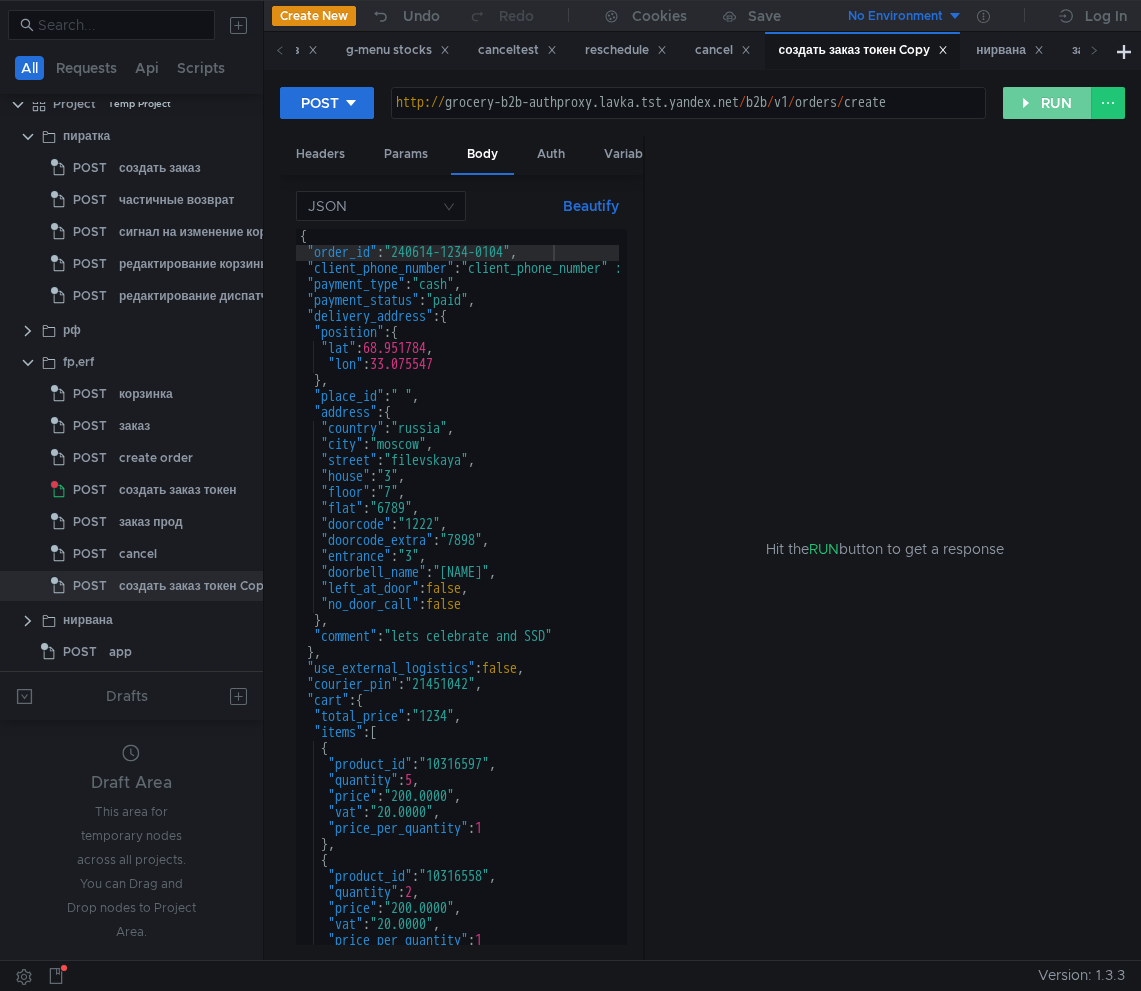 click on "RUN" at bounding box center (1047, 103) 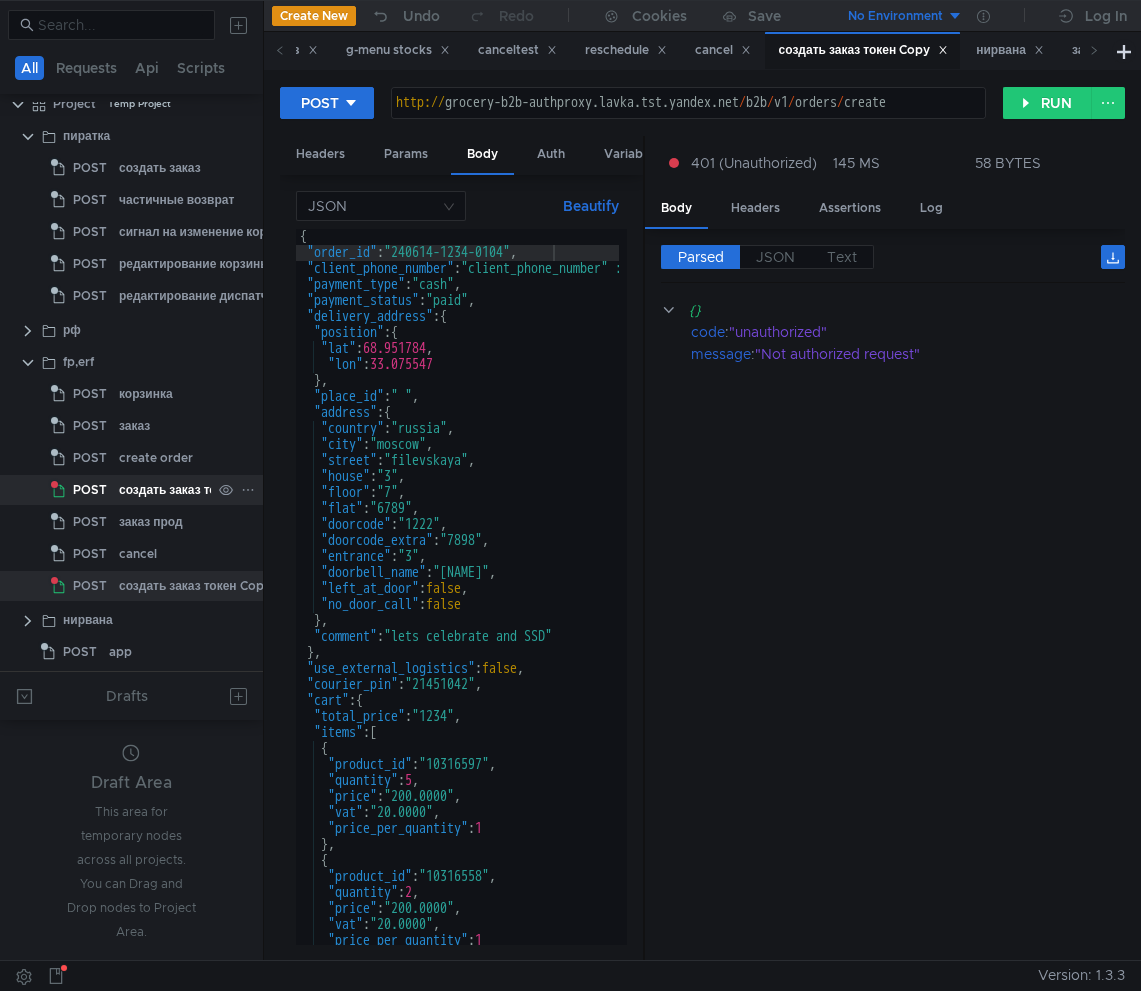 click on "POST" at bounding box center (85, 168) 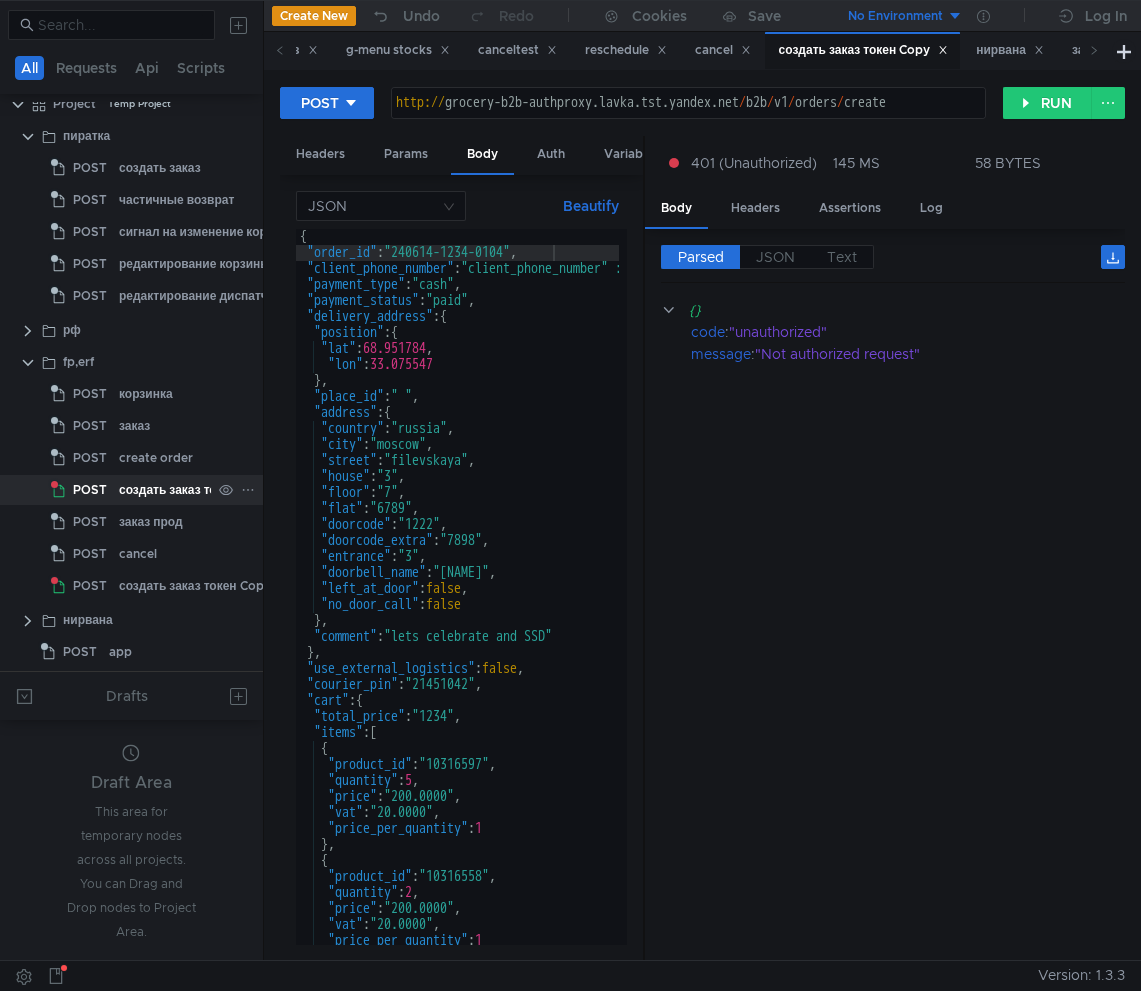 click on "POST" at bounding box center [85, 490] 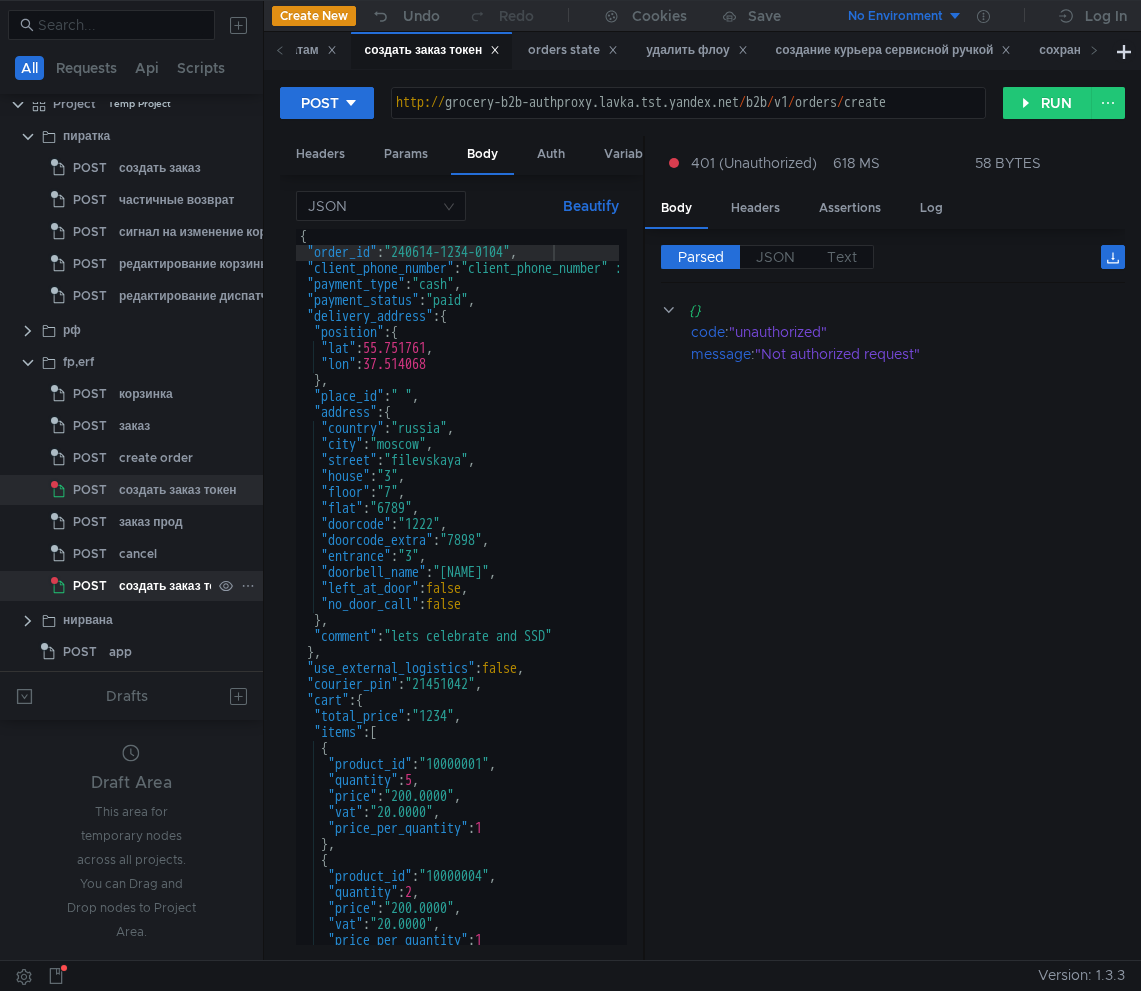 click on "создать заказ токен Copy" at bounding box center [160, 168] 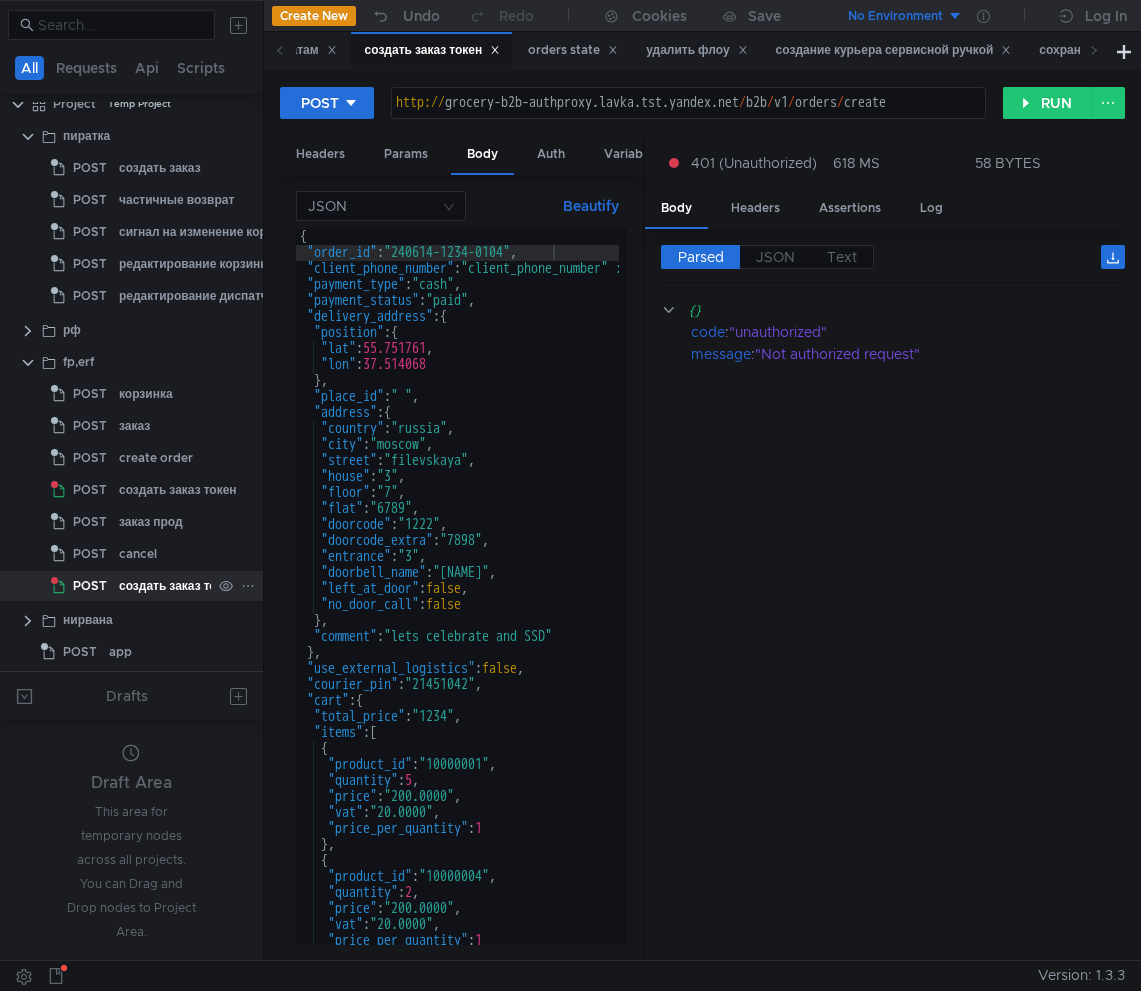 click on "создать заказ токен Copy" at bounding box center (195, 586) 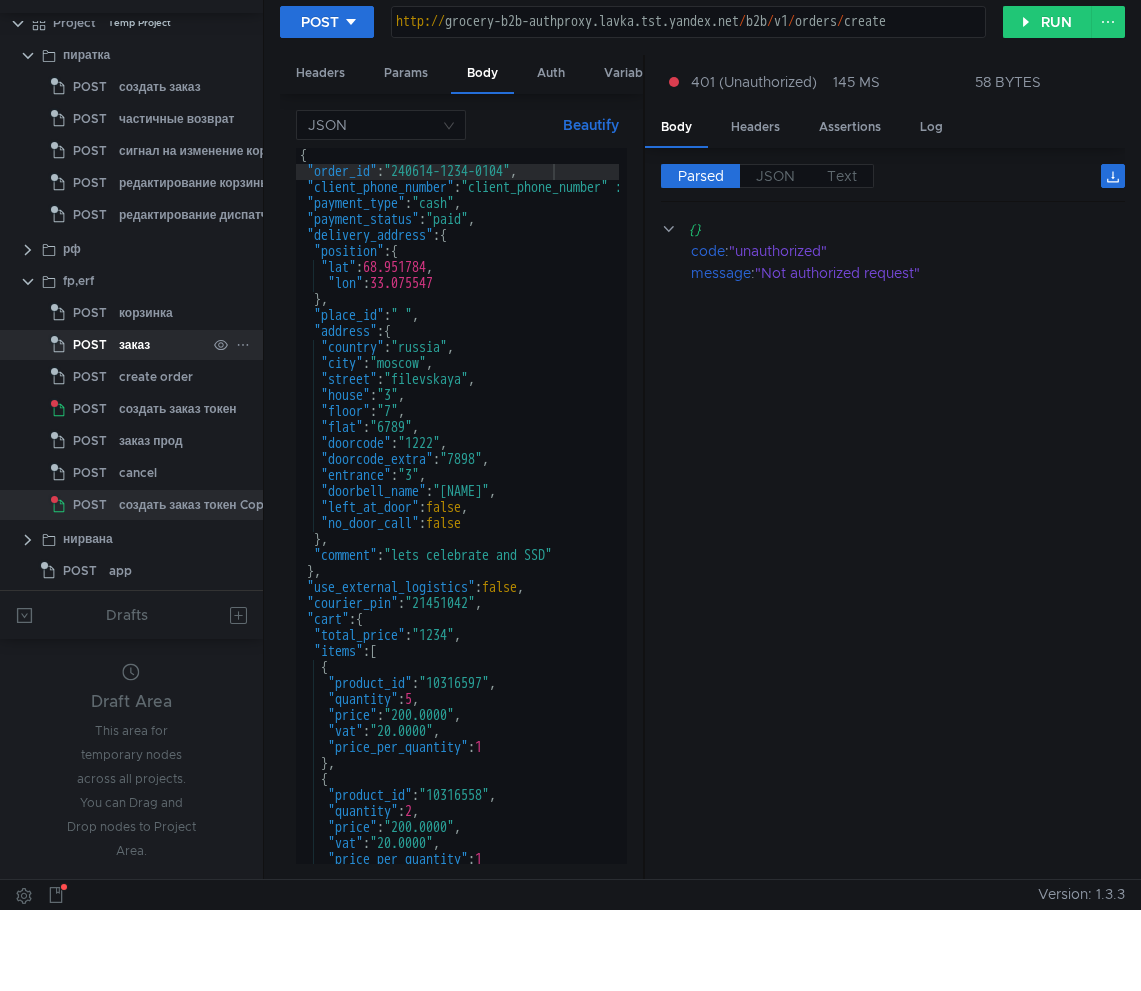 scroll, scrollTop: 0, scrollLeft: 0, axis: both 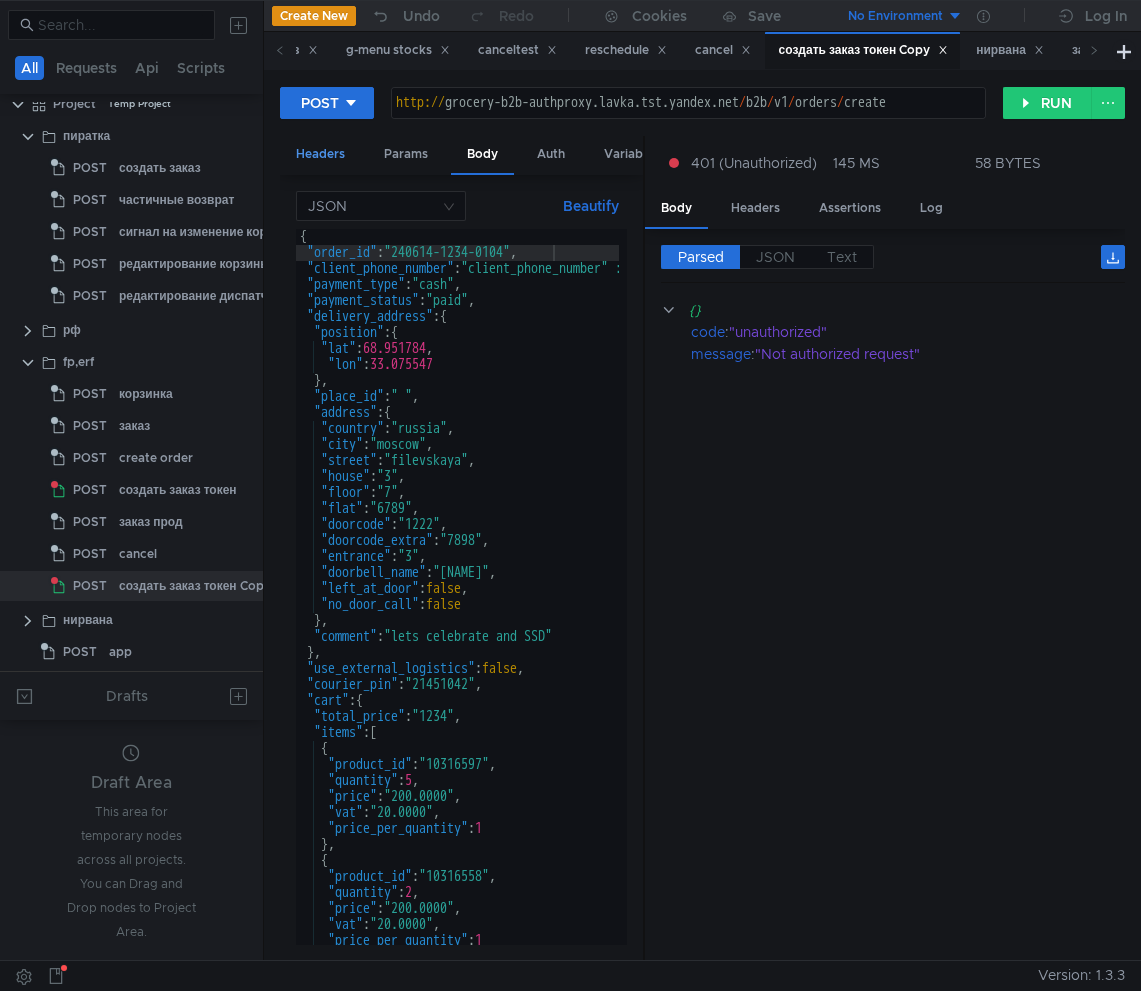 click on "Headers" at bounding box center [320, 154] 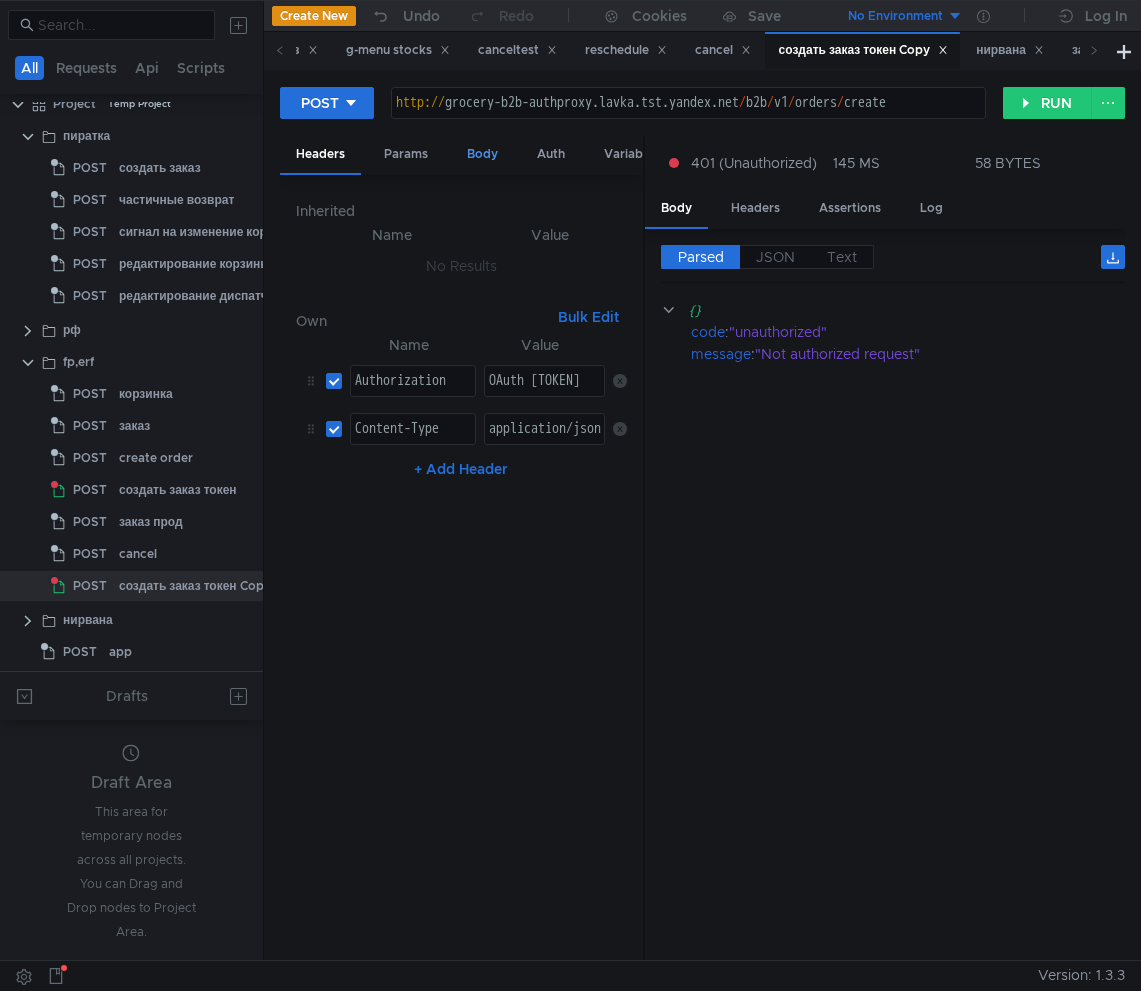 click on "Body" at bounding box center (482, 154) 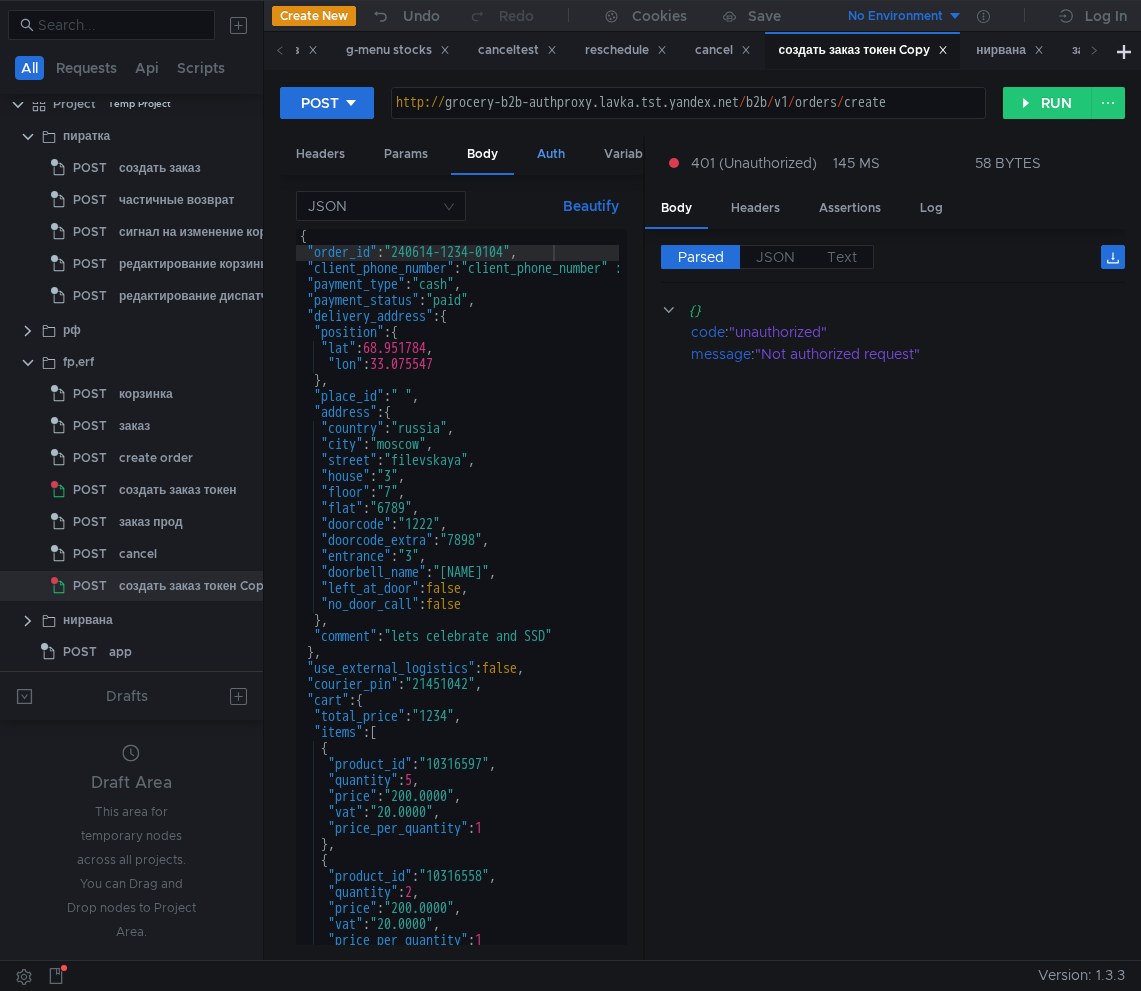 click on "Auth" at bounding box center [551, 154] 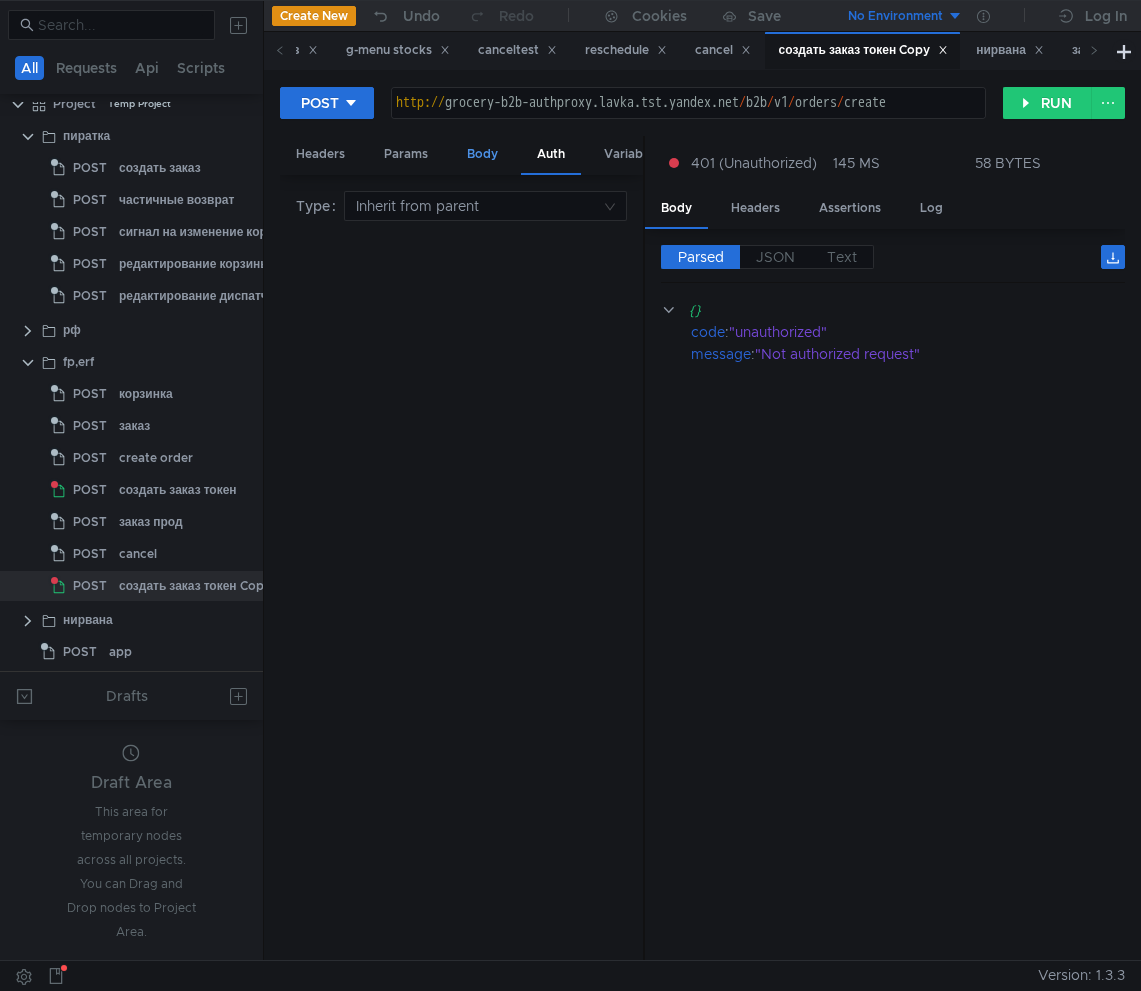 click on "Body" at bounding box center (482, 154) 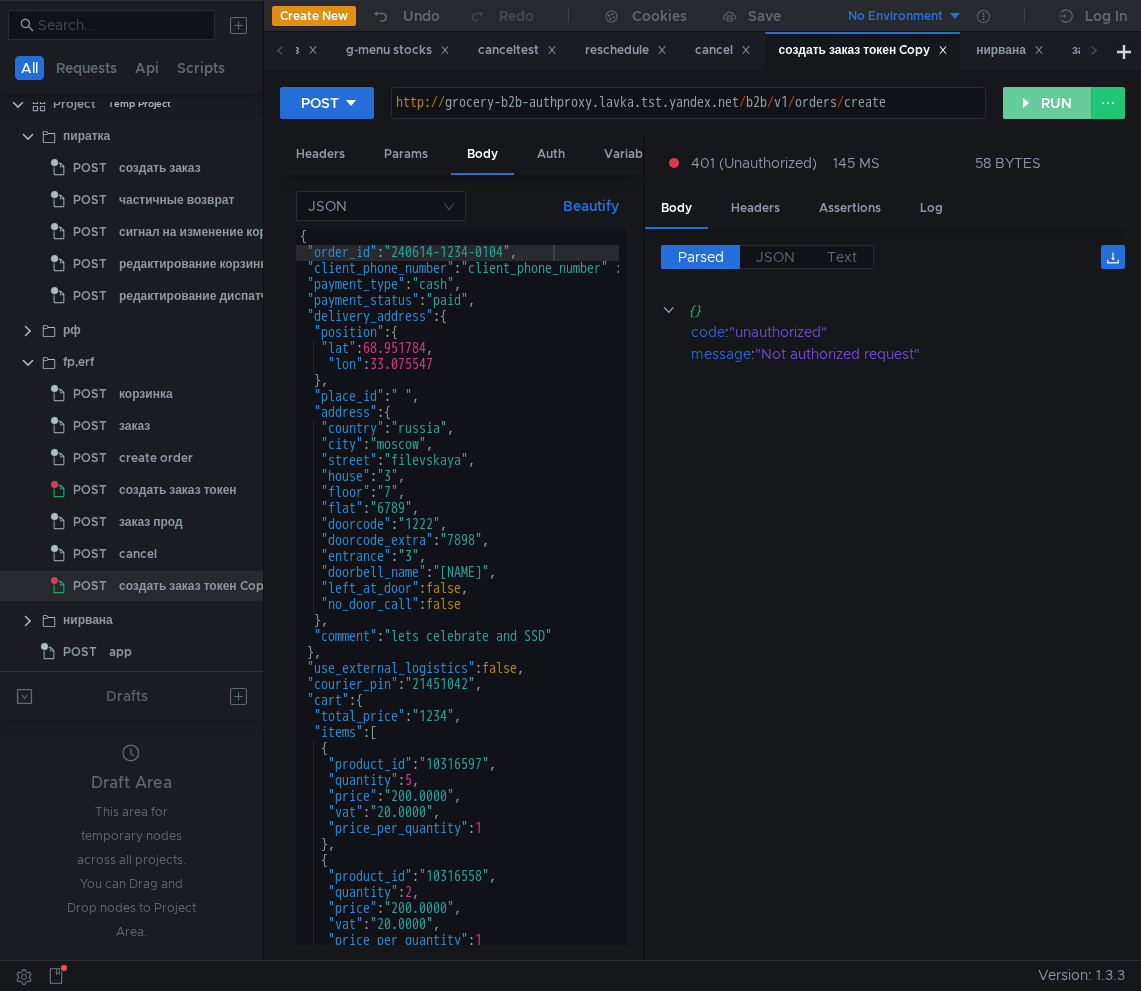 click on "RUN" at bounding box center (1047, 103) 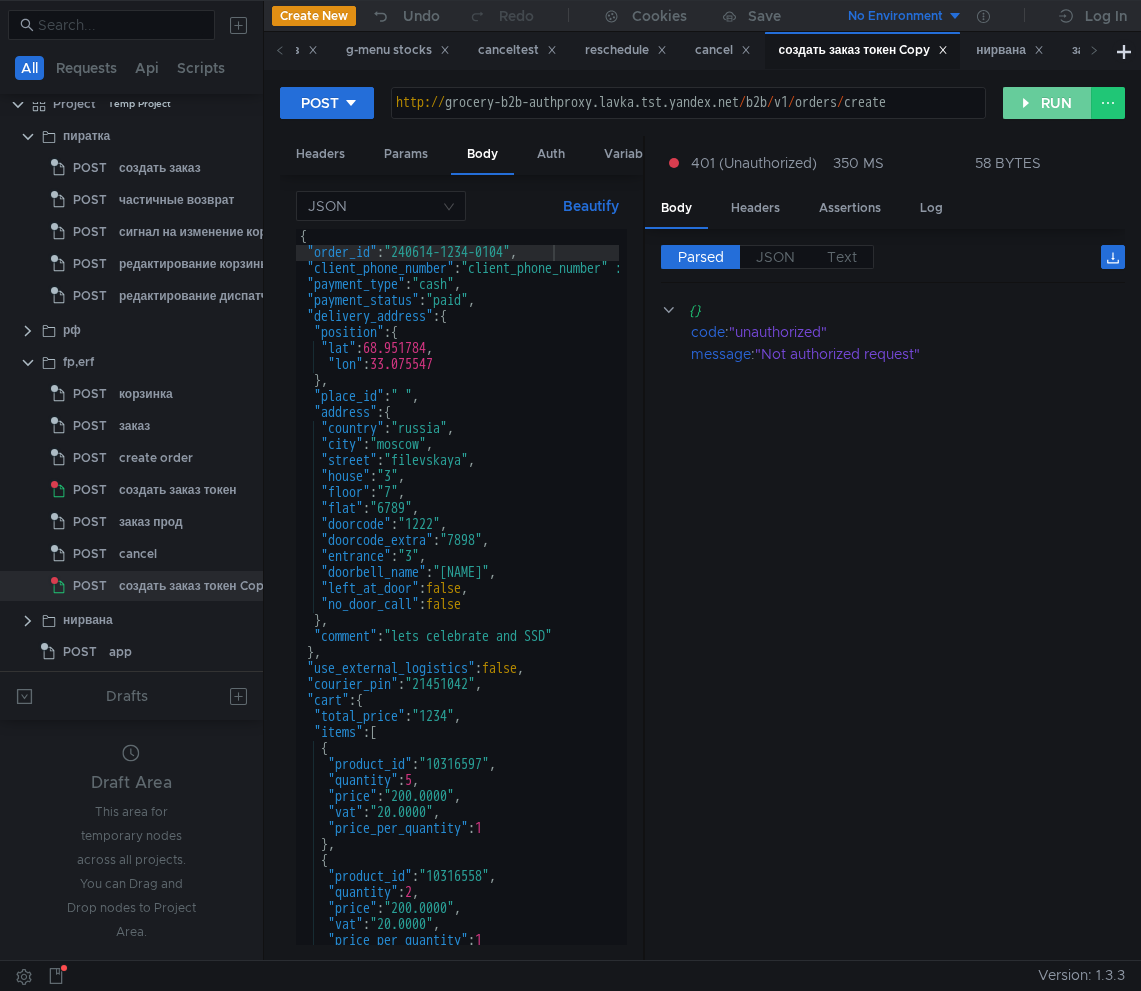 click on "RUN" at bounding box center [1047, 103] 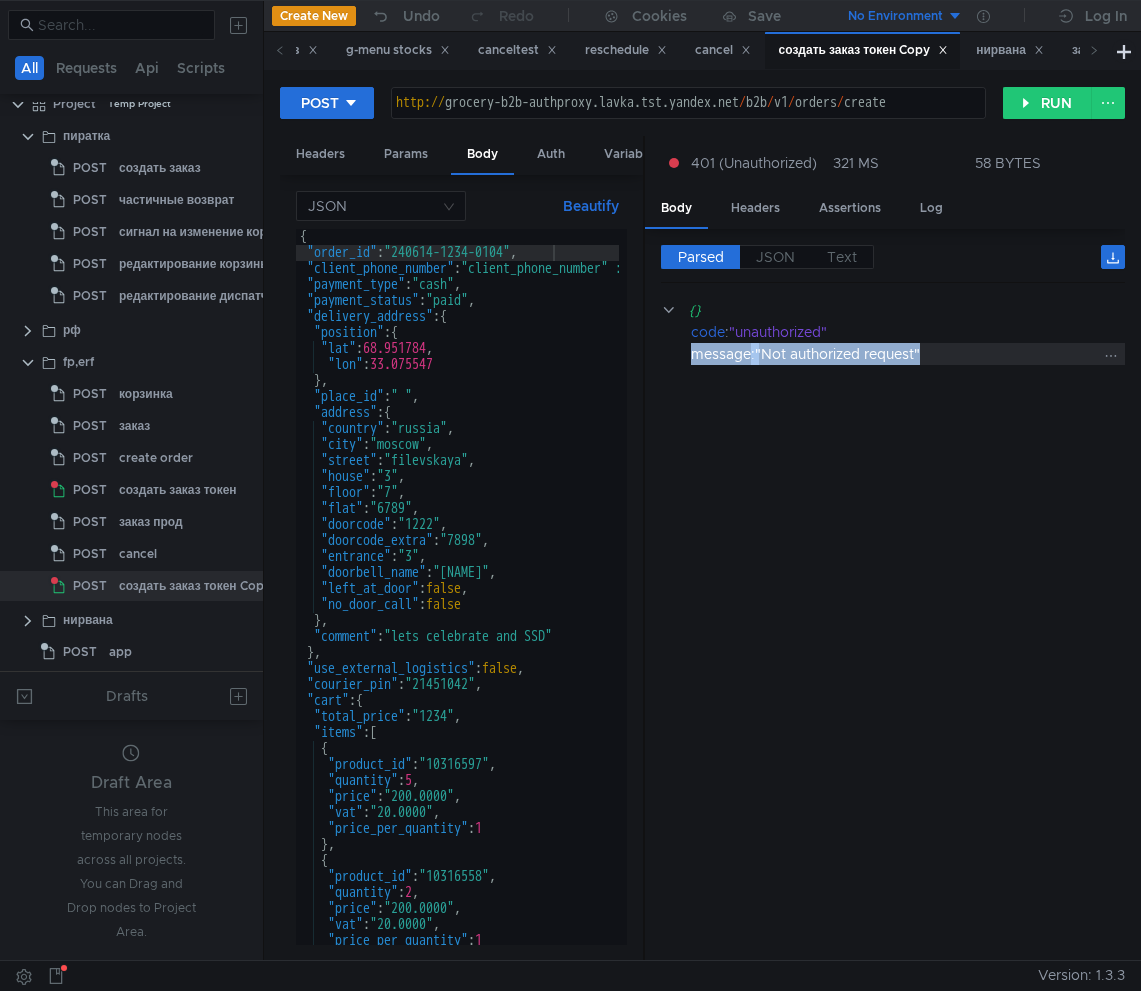drag, startPoint x: 937, startPoint y: 360, endPoint x: 690, endPoint y: 357, distance: 247.01822 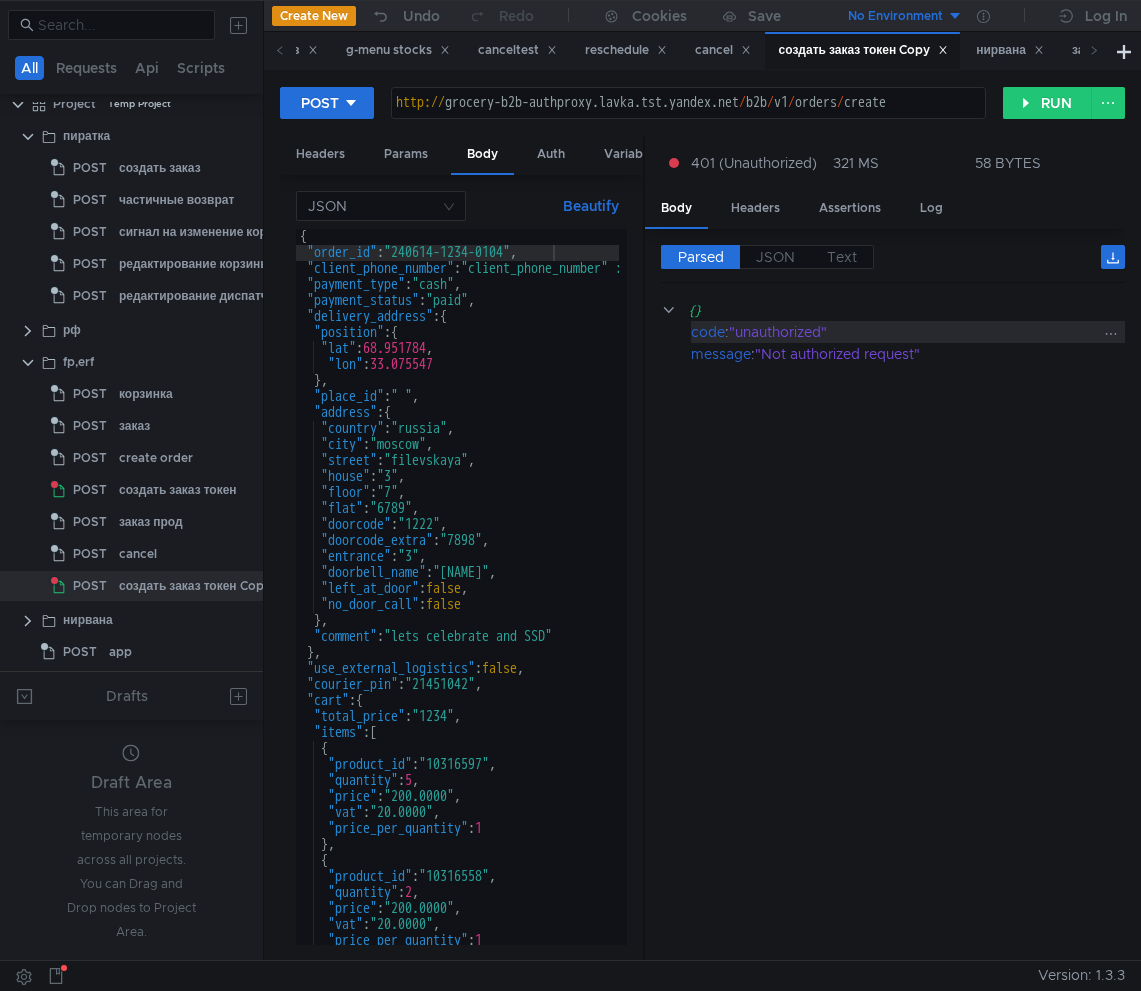click on ""unauthorized"" at bounding box center (914, 332) 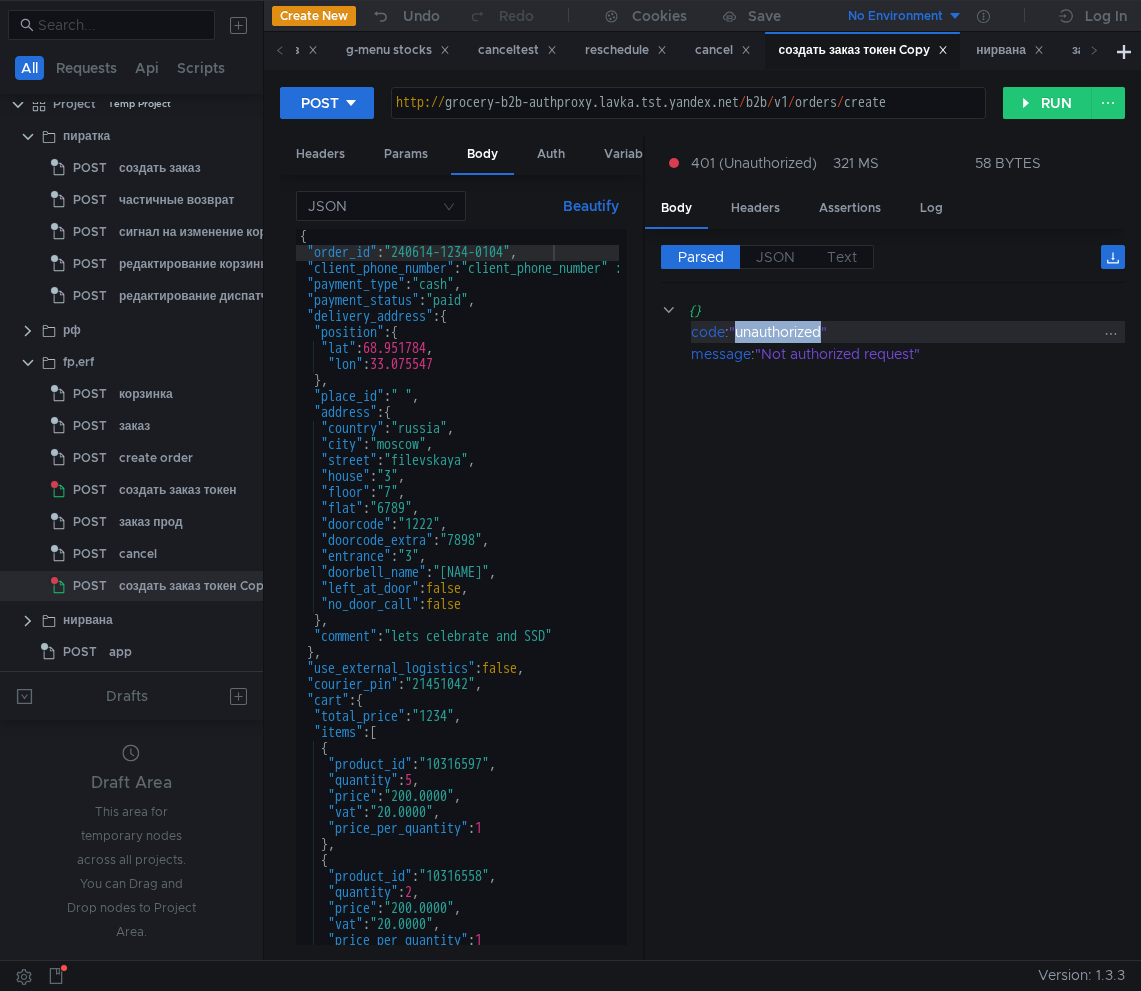click on ""unauthorized"" at bounding box center (914, 332) 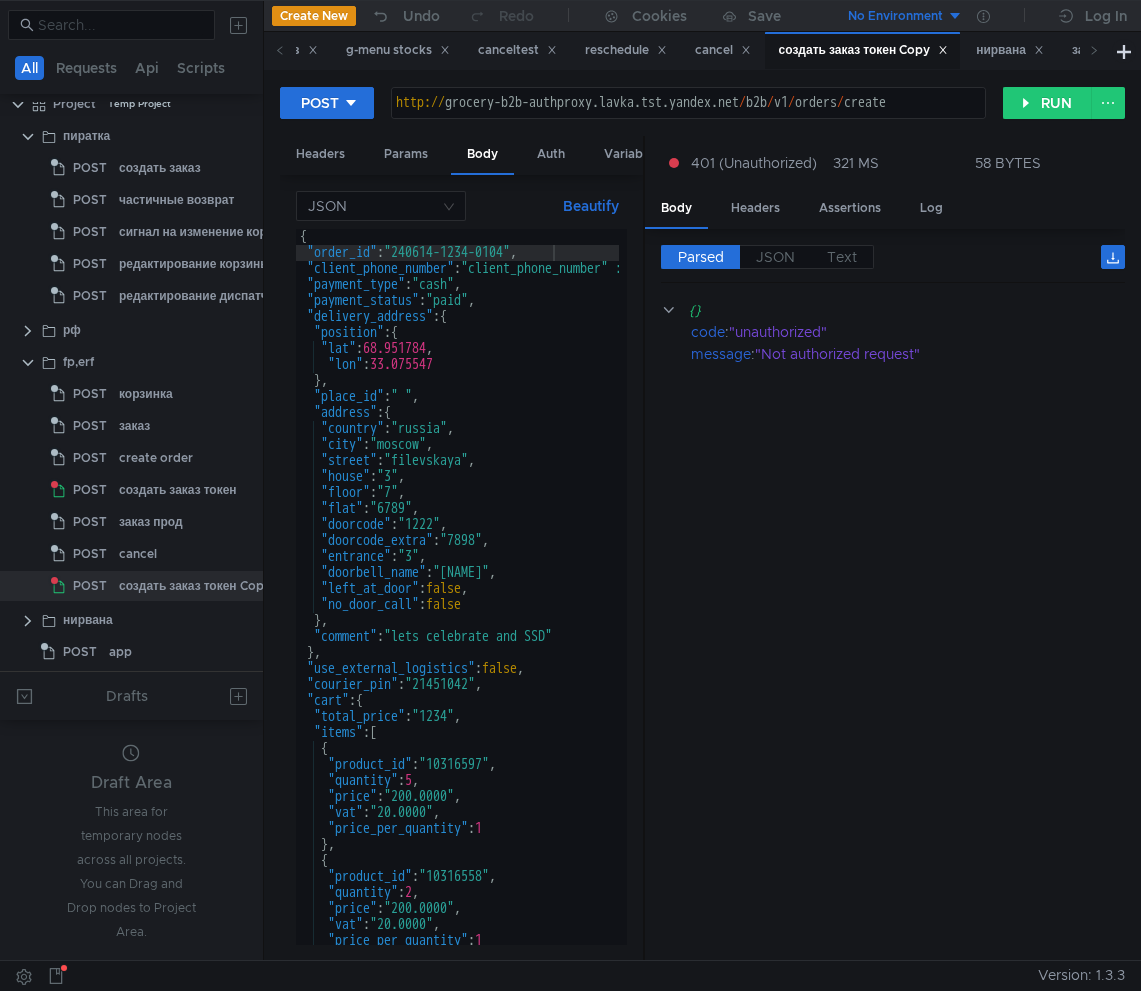 click on "{} code  :  "unauthorized" message  :  "Not authorized request"" at bounding box center [893, 622] 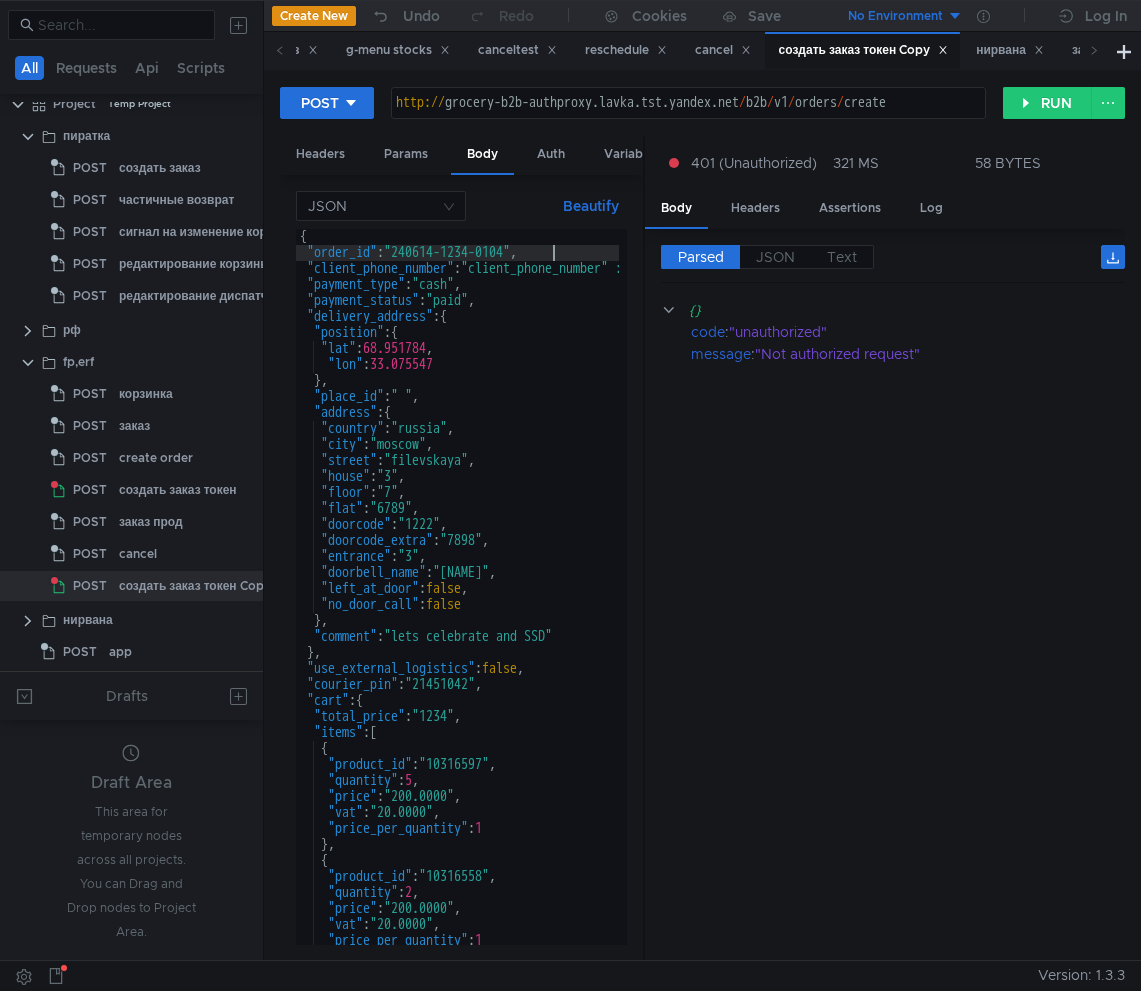 click on "{   "order_id" :  "240614-1234-0104" ,   "client_phone_number" :  "+79267302214" ,   "payment_type" :  "cash" ,   "payment_status" :  "paid" ,   "delivery_address" :  {    "position" :  {      "lat" :  68.951784 ,       "lon" :  33.075547    } ,    "place_id" :  " " ,    "address" :  {      "country" :  "russia" ,      "city" :  "moscow" ,      "street" :  "filevskaya" ,      "house" :  "3" ,      "floor" :  "7" ,      "flat" :  "6789" ,      "doorcode" :  "1222" ,      "doorcode_extra" :  "7898" ,      "entrance" :  "3" ,      "doorbell_name" :  "Peter" ,      "left_at_door" :  false ,      "no_door_call" :  false    } ,    "comment" :  "lets celebrate and SSD"   } ,   "use_external_logistics" :  false ,   "courier_pin" :  "21451042" ,   "cart" :  {    "total_price" :  "1234" ,    "items" :  [      {       "product_id" :  "10316597" ,       "quantity" :  5 ,       "price" :  "200.0000" ,       "vat" :  "20.0000" ,       "price_per_quantity" :  1      } ,      {       "product_id" :  "10316558" ,       :  2 ," at bounding box center (464, 599) 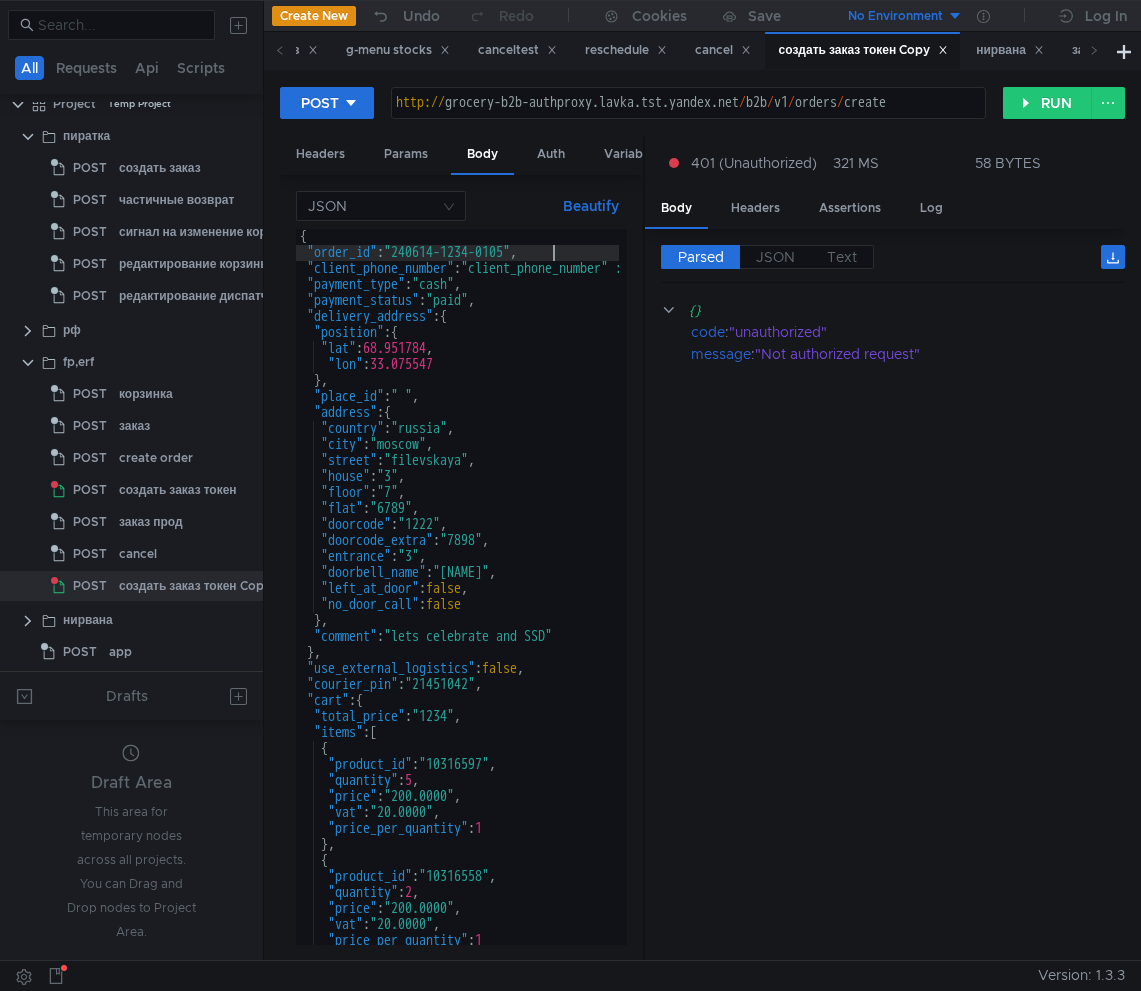 scroll, scrollTop: 0, scrollLeft: 18, axis: horizontal 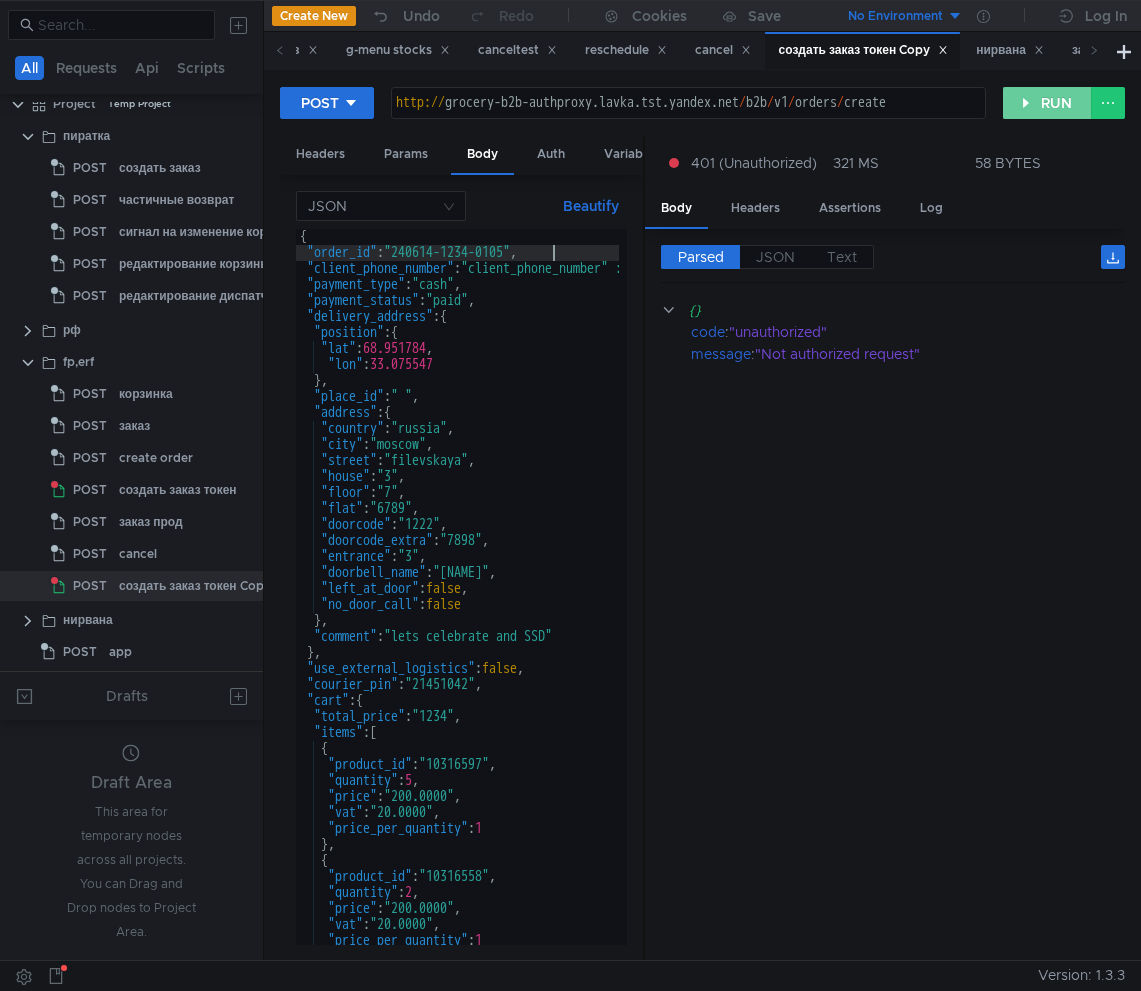 type on ""order_id": "240614-1234-0105"," 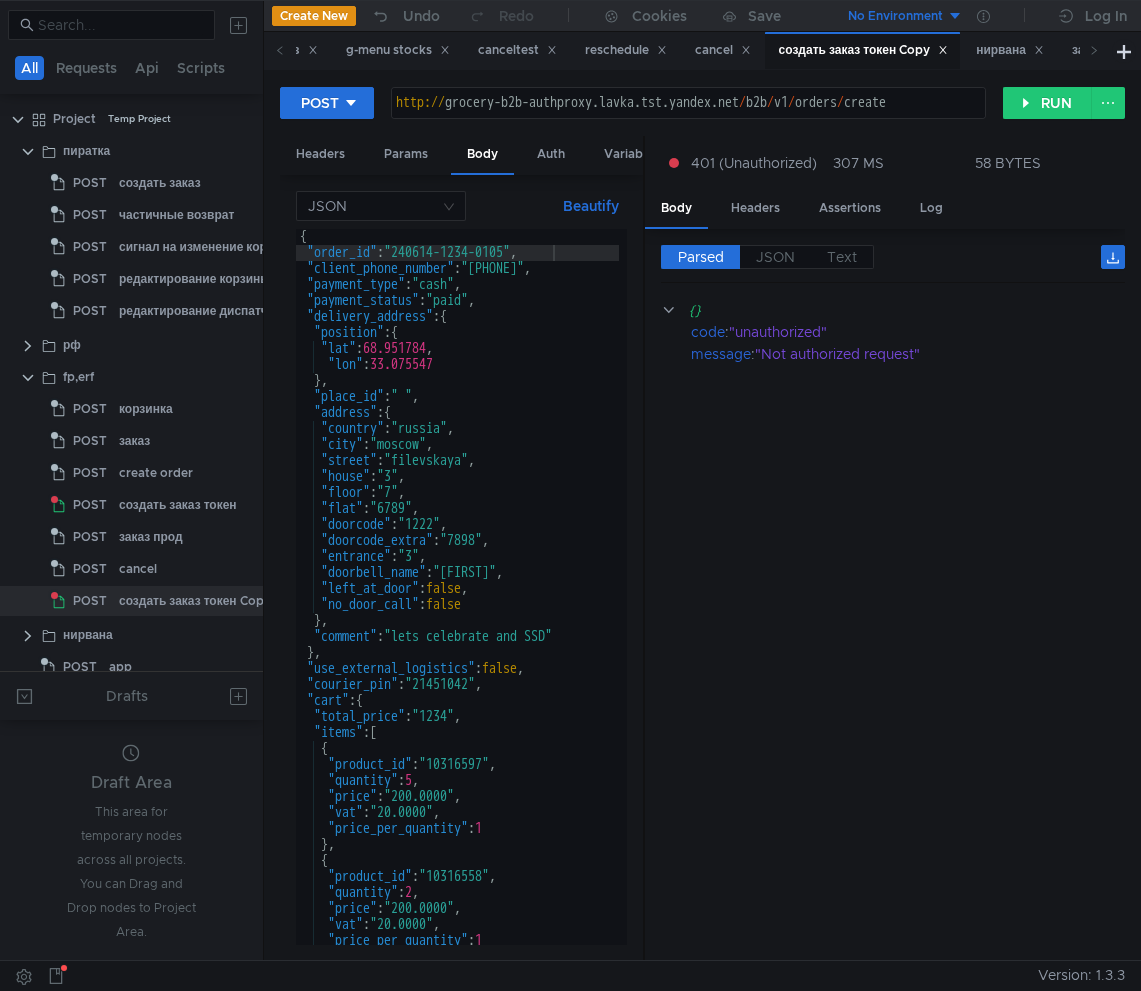 scroll, scrollTop: 0, scrollLeft: 0, axis: both 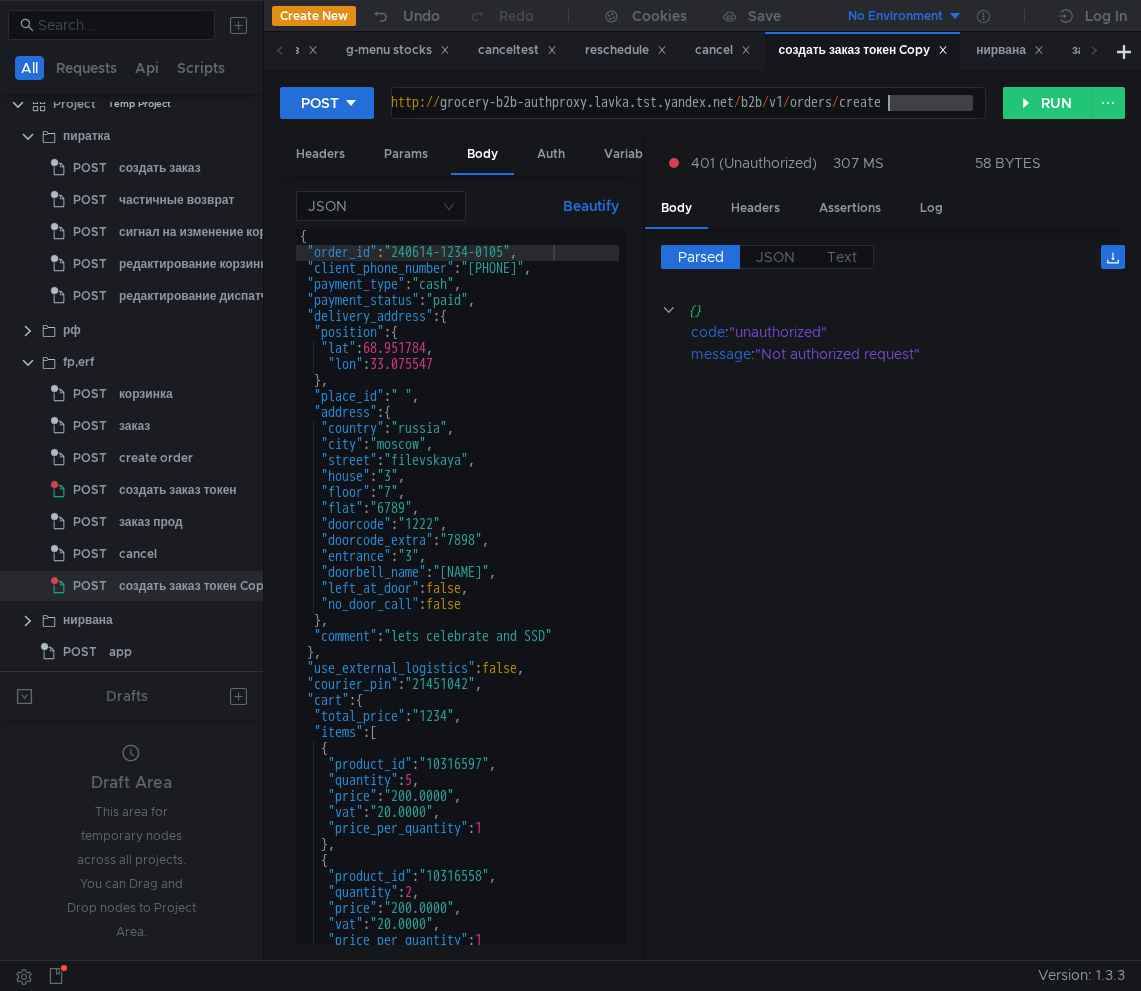 drag, startPoint x: 981, startPoint y: 105, endPoint x: 883, endPoint y: 115, distance: 98.50888 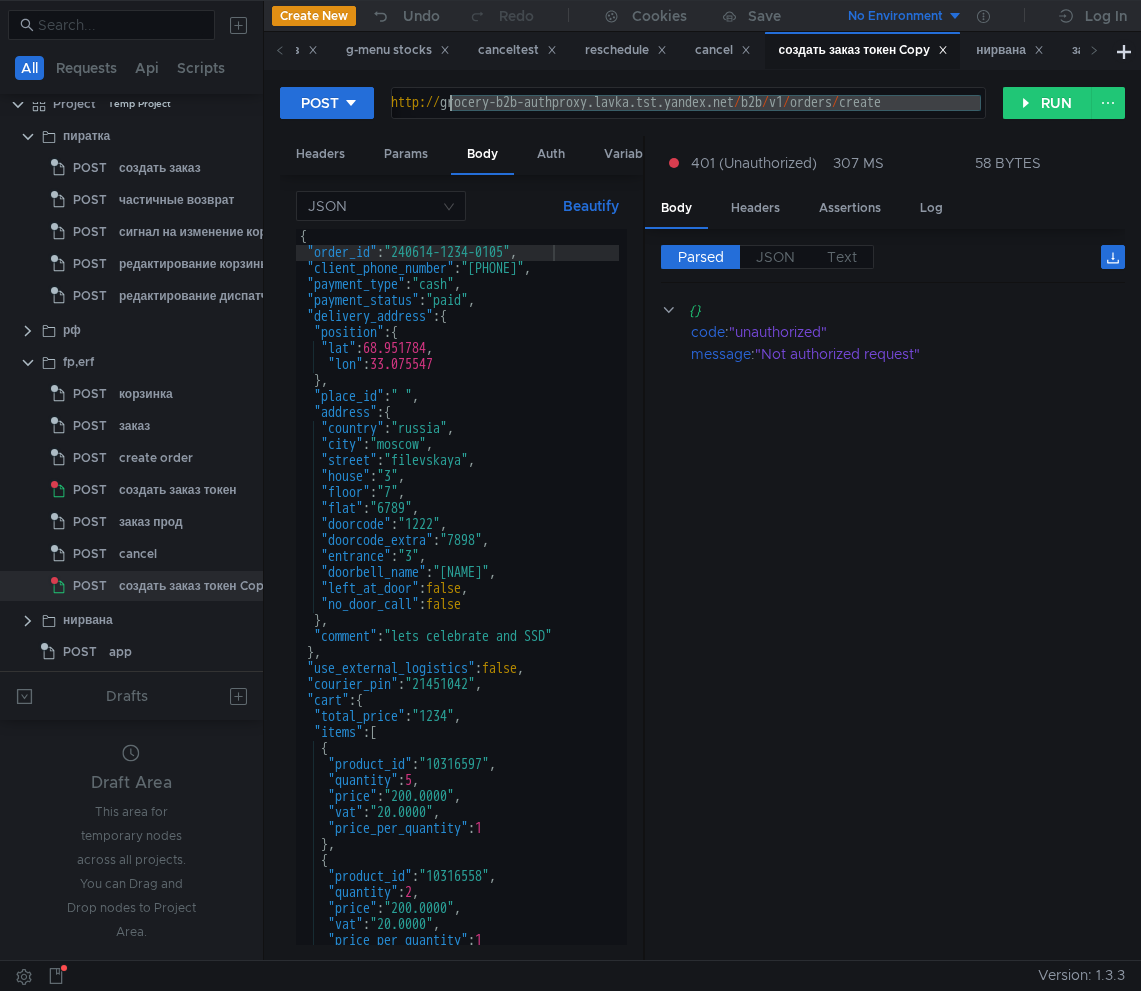 drag, startPoint x: 980, startPoint y: 108, endPoint x: 451, endPoint y: 116, distance: 529.0605 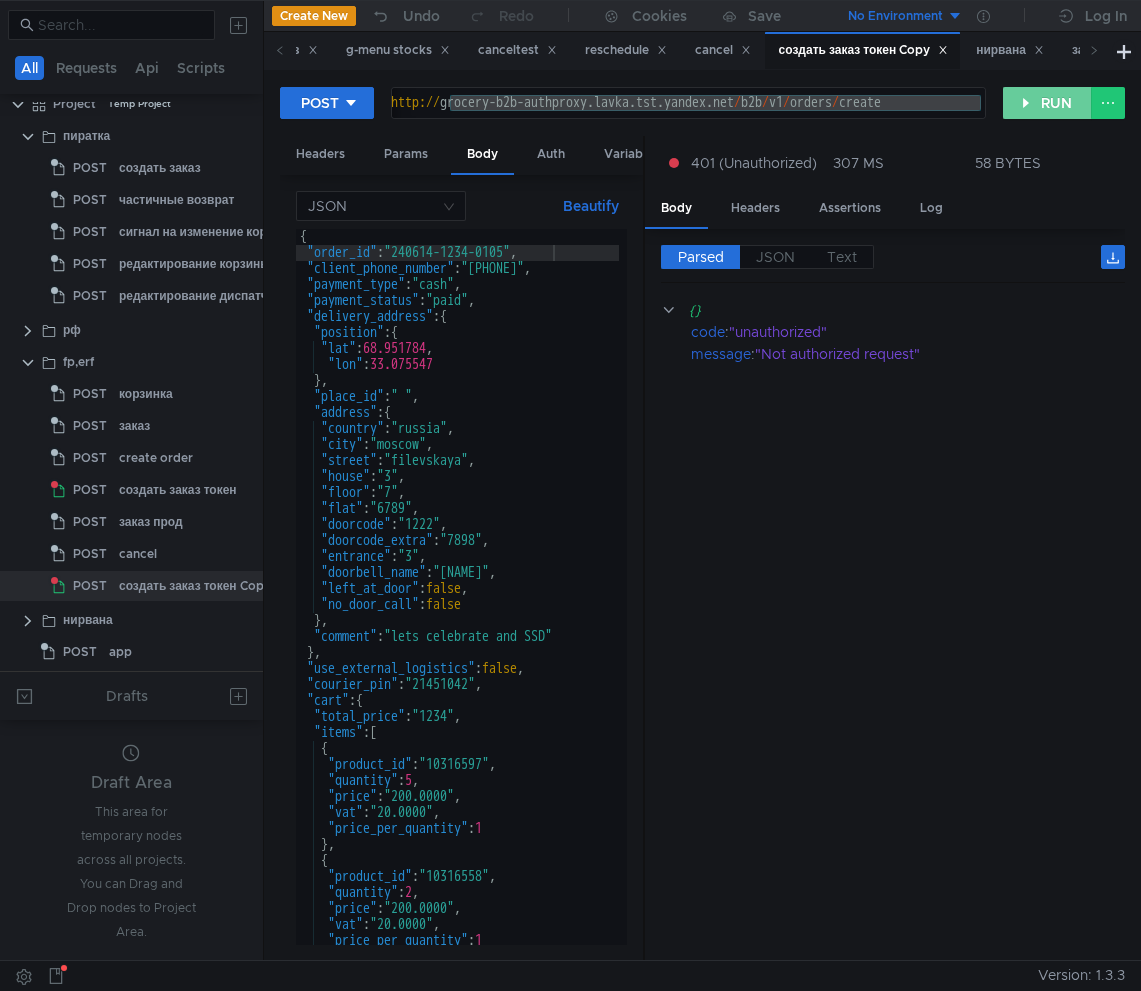 click on "RUN" at bounding box center (1047, 103) 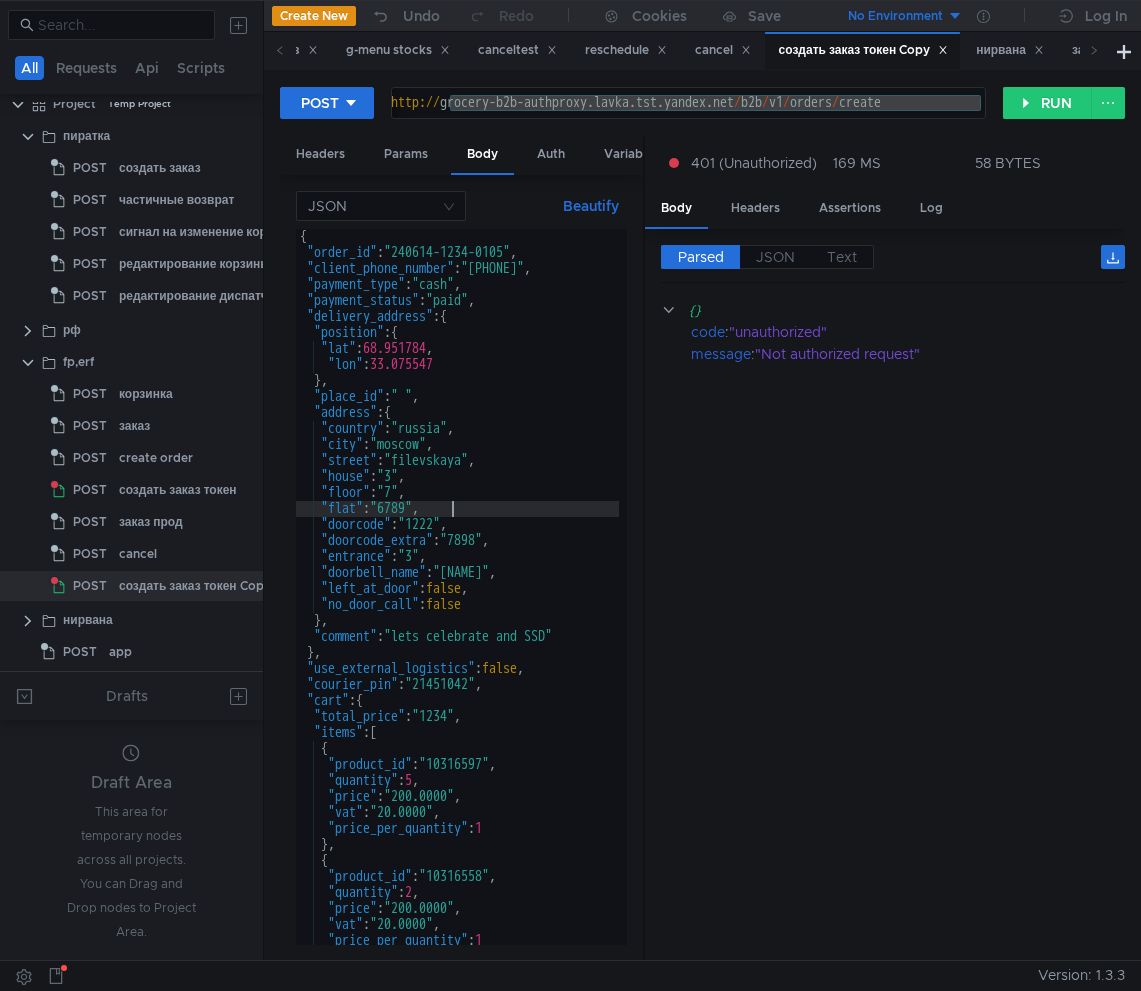 scroll, scrollTop: 0, scrollLeft: 10, axis: horizontal 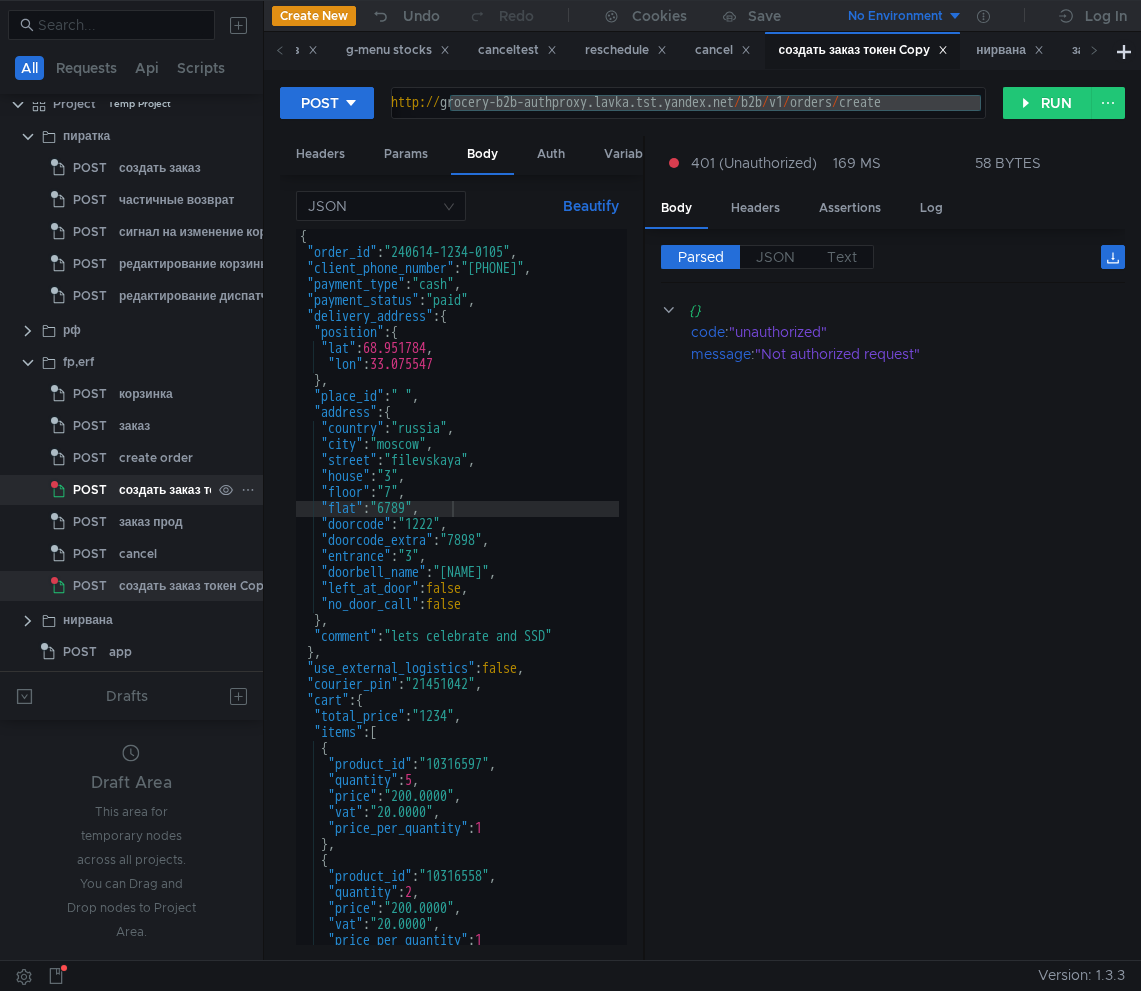 click on "создать заказ токен" at bounding box center [160, 168] 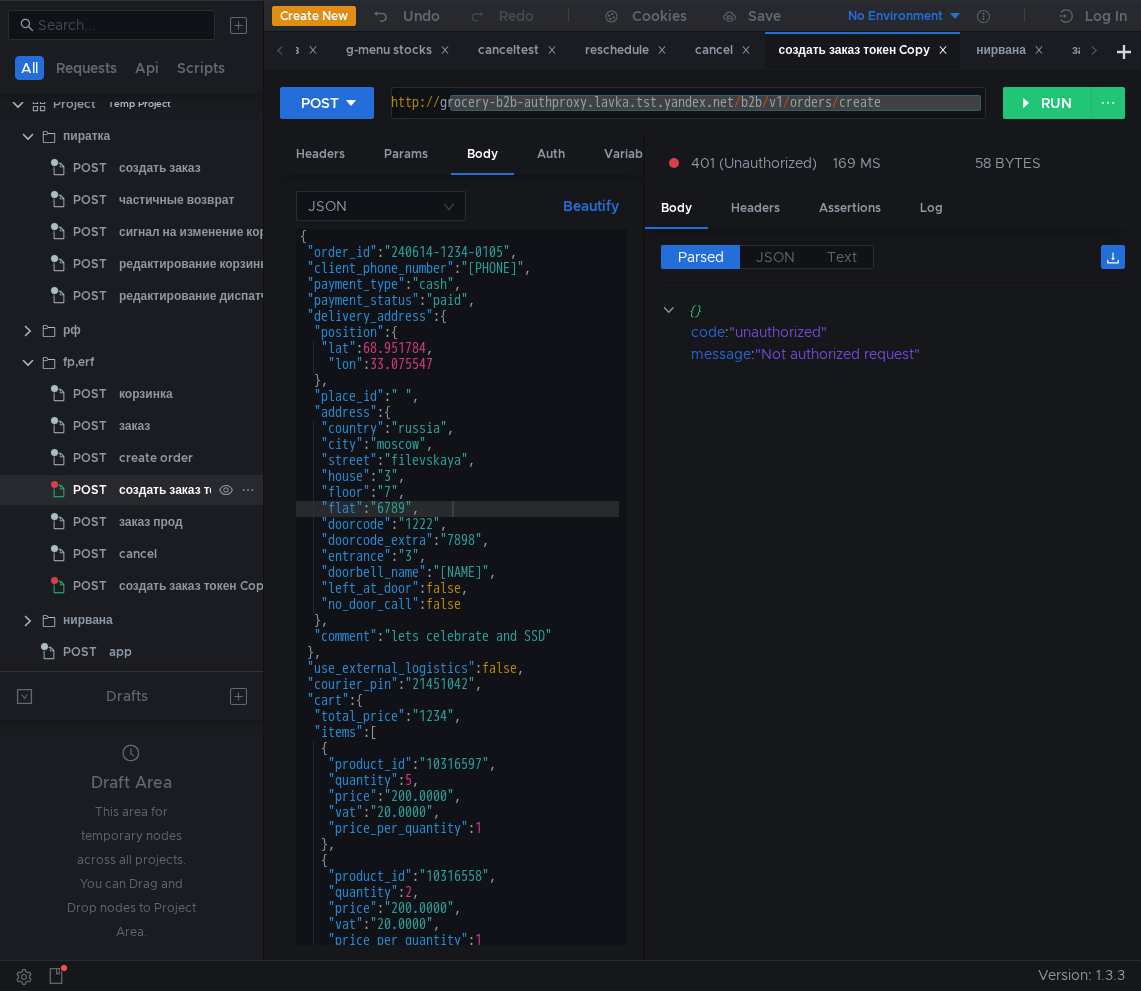 click on "создать заказ токен" at bounding box center (178, 490) 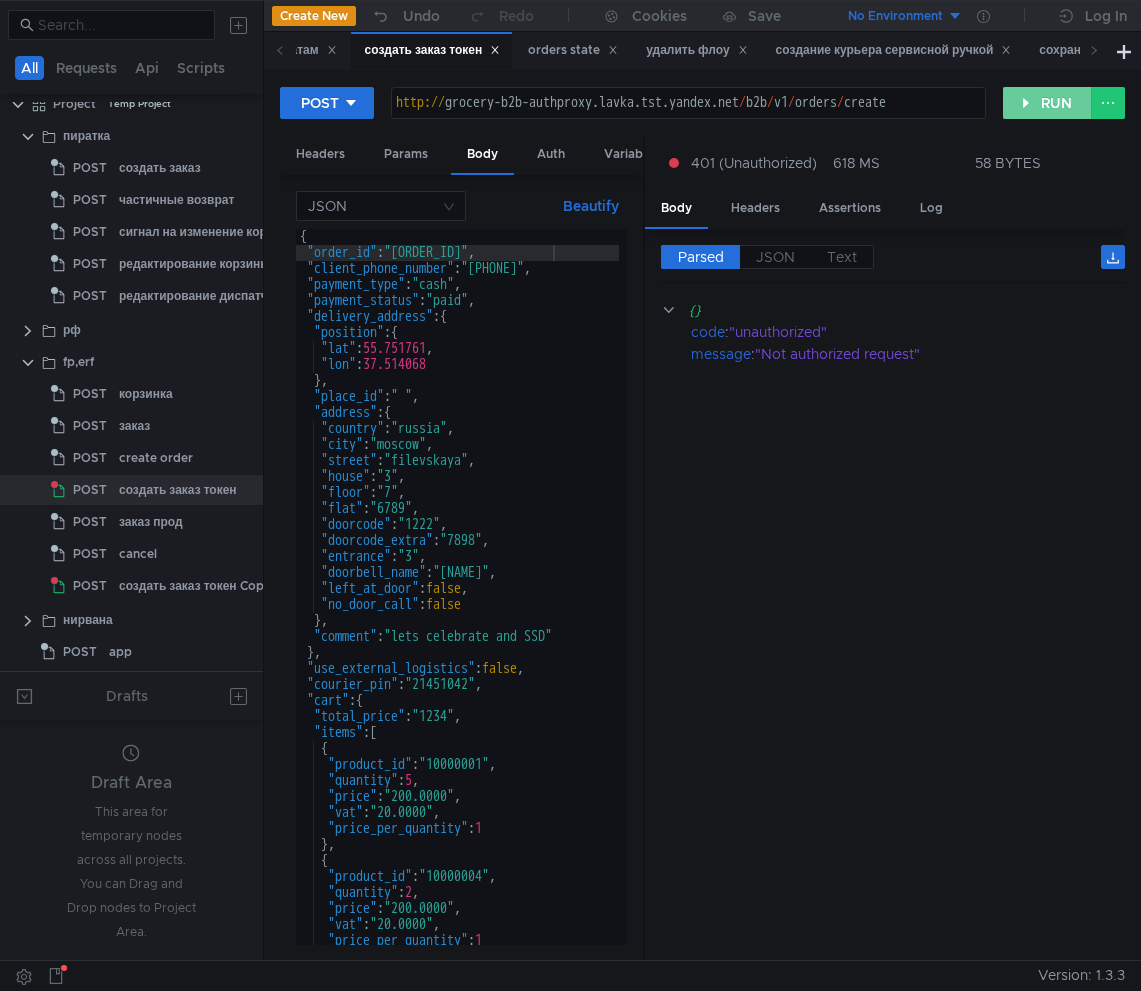 click on "RUN" at bounding box center (1047, 103) 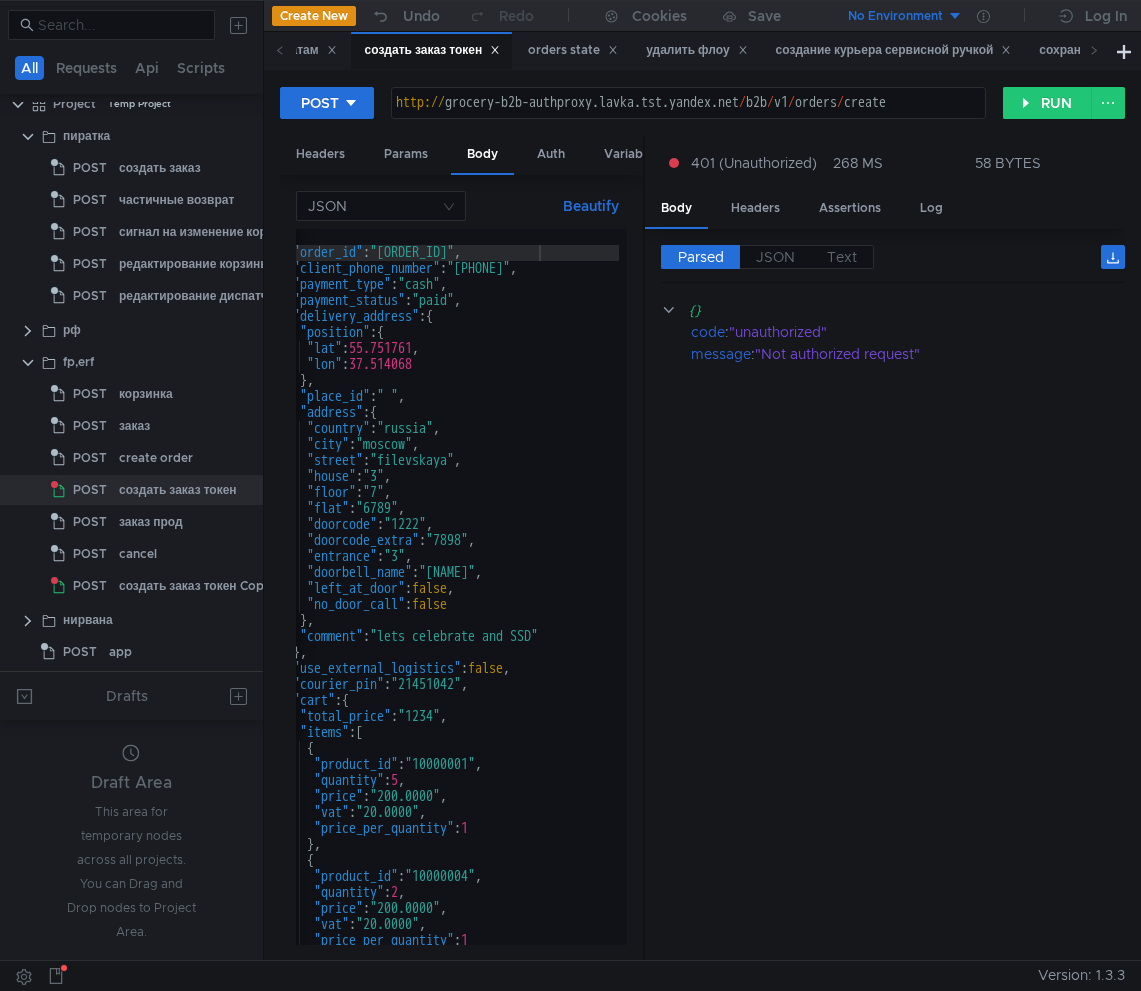scroll, scrollTop: 0, scrollLeft: 0, axis: both 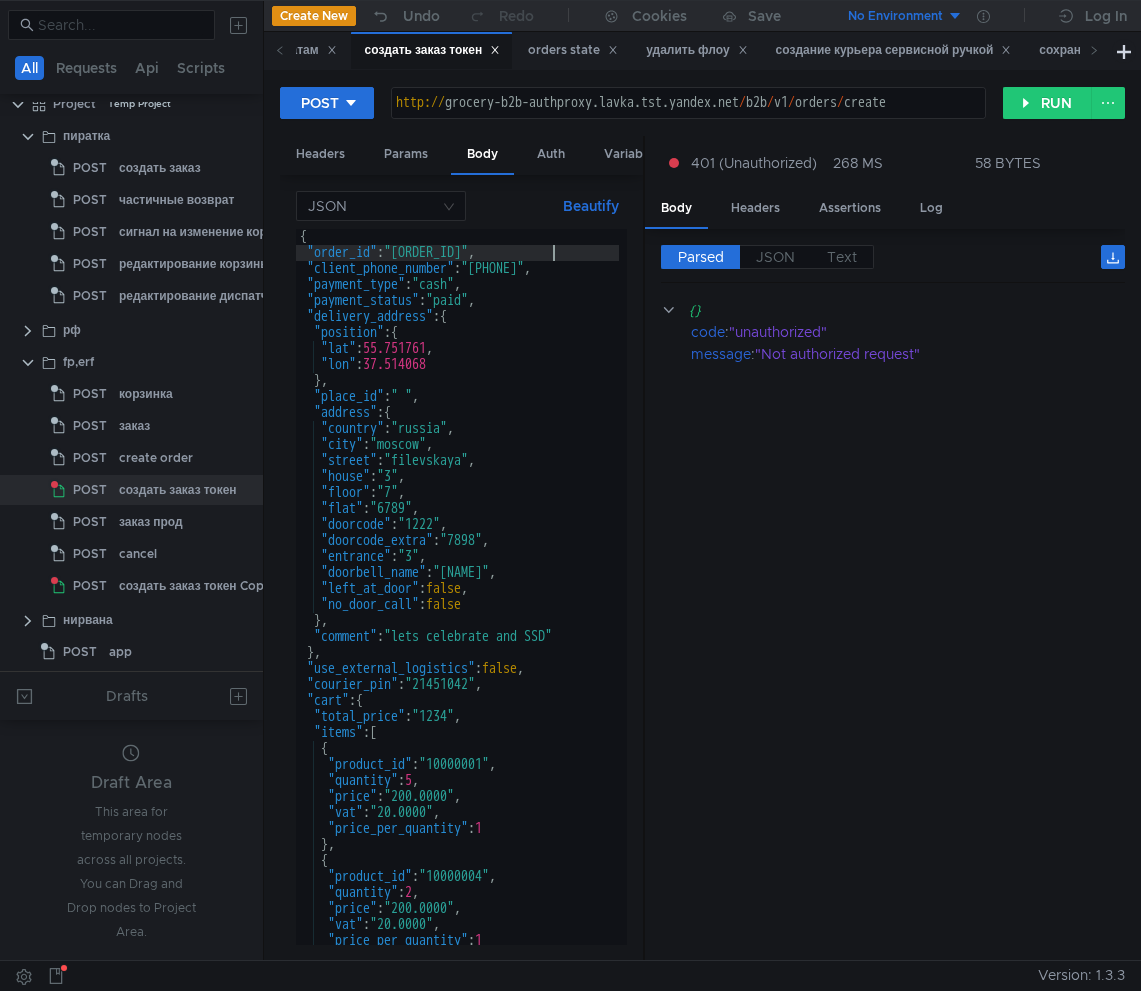 click on "{   "order_id" :  "240614-1234-0104" ,   "client_phone_number" :  "+79267302214" ,   "payment_type" :  "cash" ,   "payment_status" :  "paid" ,   "delivery_address" :  {    "position" :  {      "lat" :  55.751761 ,      "lon" :  37.514068    } ,    "place_id" :  " " ,    "address" :  {      "country" :  "russia" ,      "city" :  "moscow" ,      "street" :  "filevskaya" ,      "house" :  "3" ,      "floor" :  "7" ,      "flat" :  "6789" ,      "doorcode" :  "1222" ,      "doorcode_extra" :  "7898" ,      "entrance" :  "3" ,      "doorbell_name" :  "Peter" ,      "left_at_door" :  false ,      "no_door_call" :  false    } ,    "comment" :  "lets celebrate and SSD"   } ,   "use_external_logistics" :  false ,   "courier_pin" :  "21451042" ,   "cart" :  {    "total_price" :  "1234" ,    "items" :  [      {       "product_id" :  "10000001" ,       "quantity" :  5 ,       "price" :  "200.0000" ,       "vat" :  "20.0000" ,       "price_per_quantity" :  1      } ,      {       "product_id" :  "10000004" ,       :  2 ," at bounding box center [464, 599] 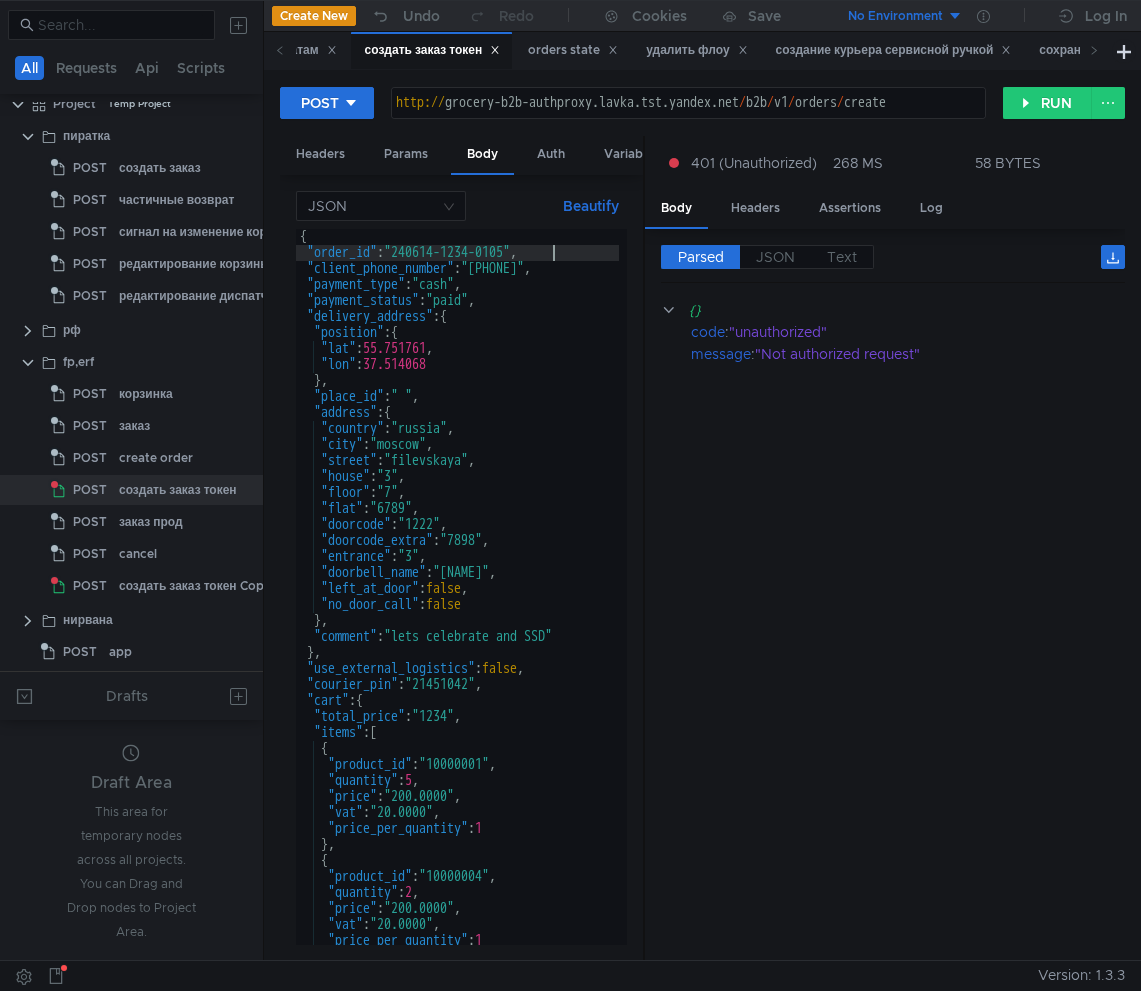 scroll, scrollTop: 0, scrollLeft: 18, axis: horizontal 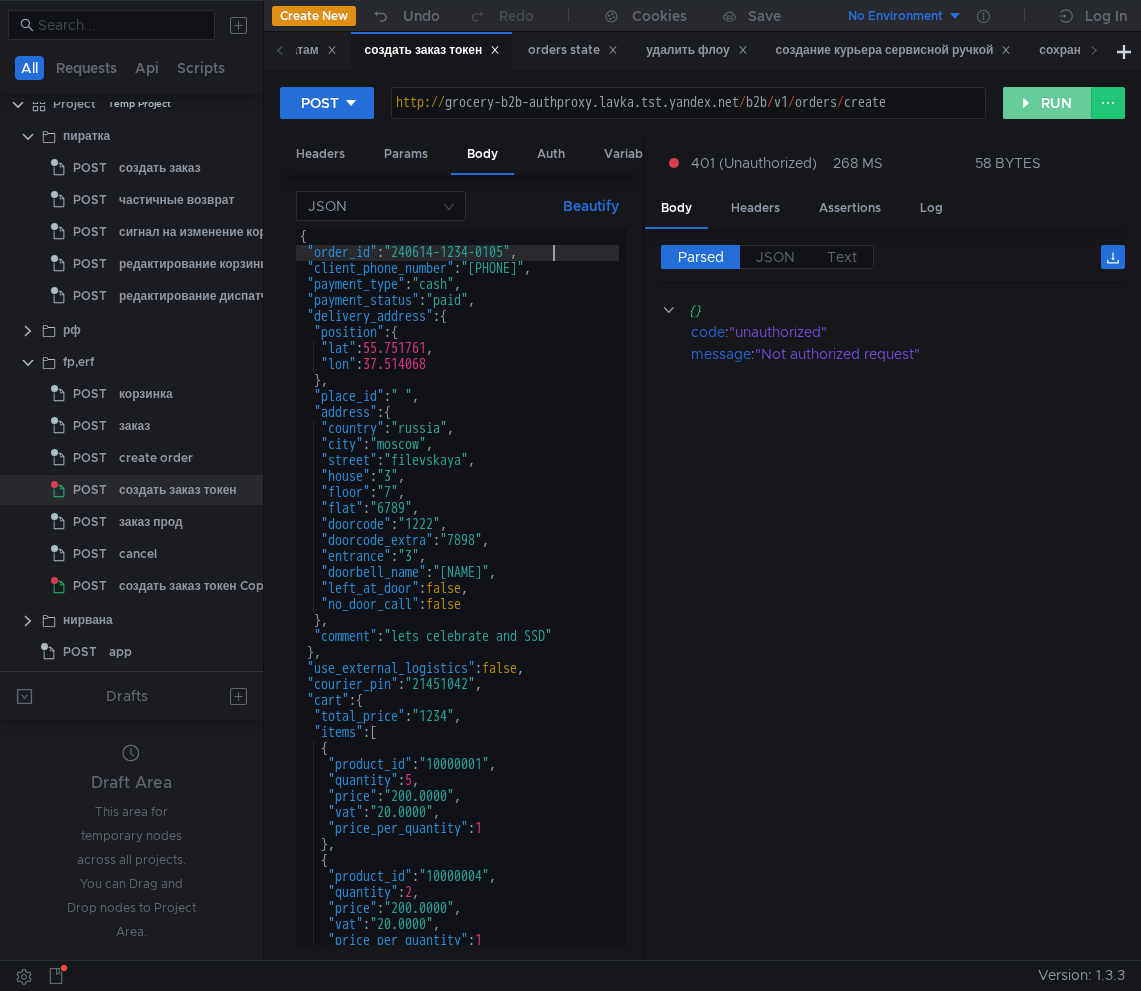 type on ""order_id": "240614-1234-0105"," 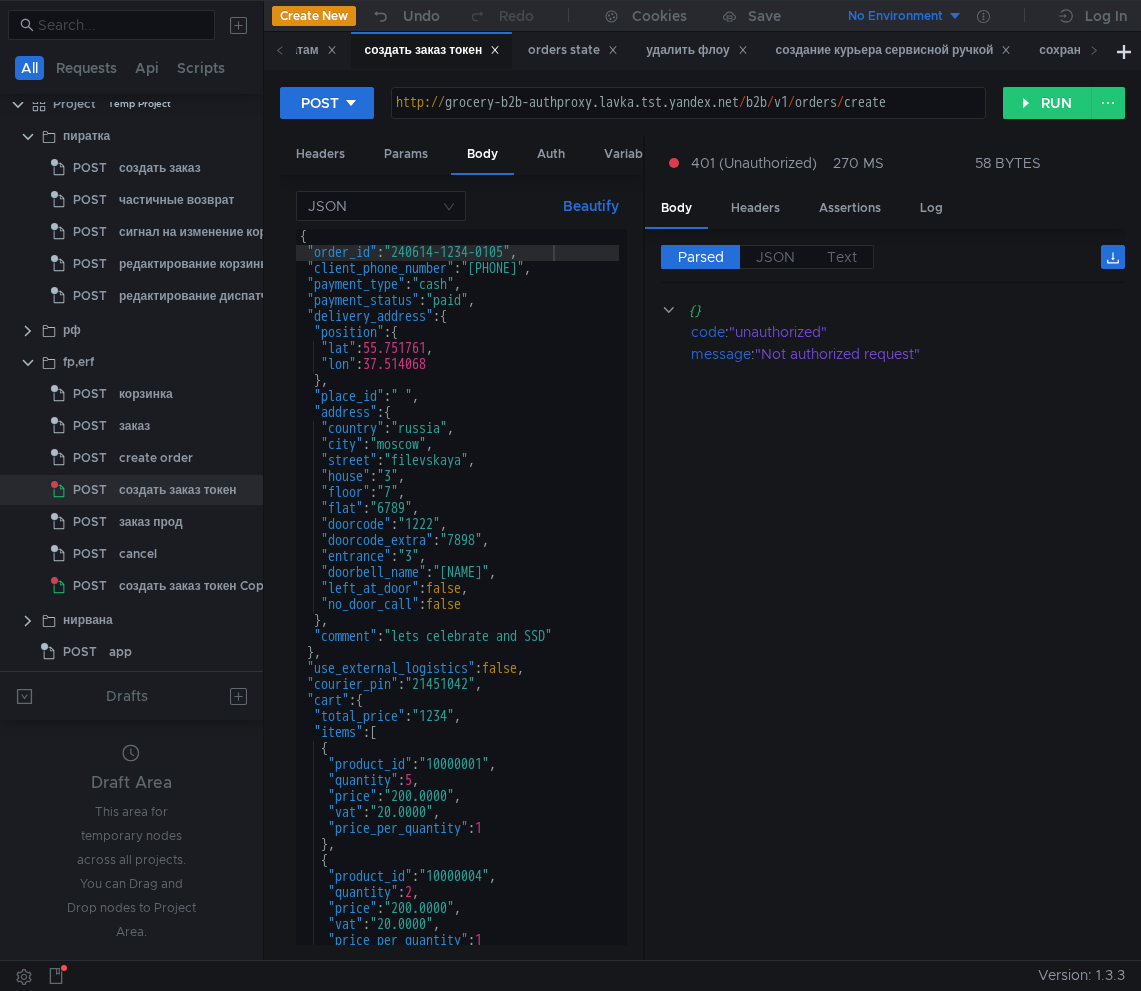 click on "{} code  :  "unauthorized" message  :  "Not authorized request"" at bounding box center [893, 622] 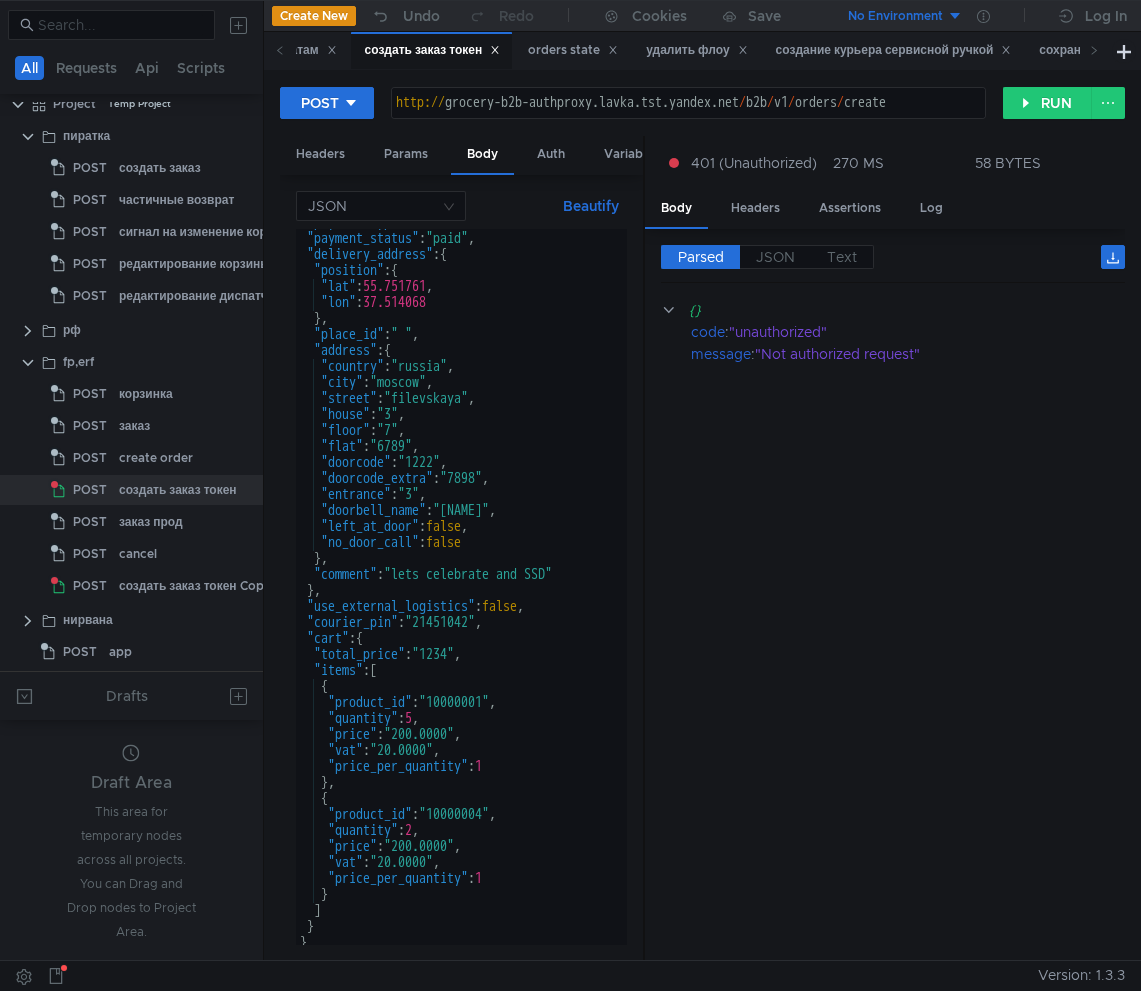 scroll, scrollTop: 0, scrollLeft: 0, axis: both 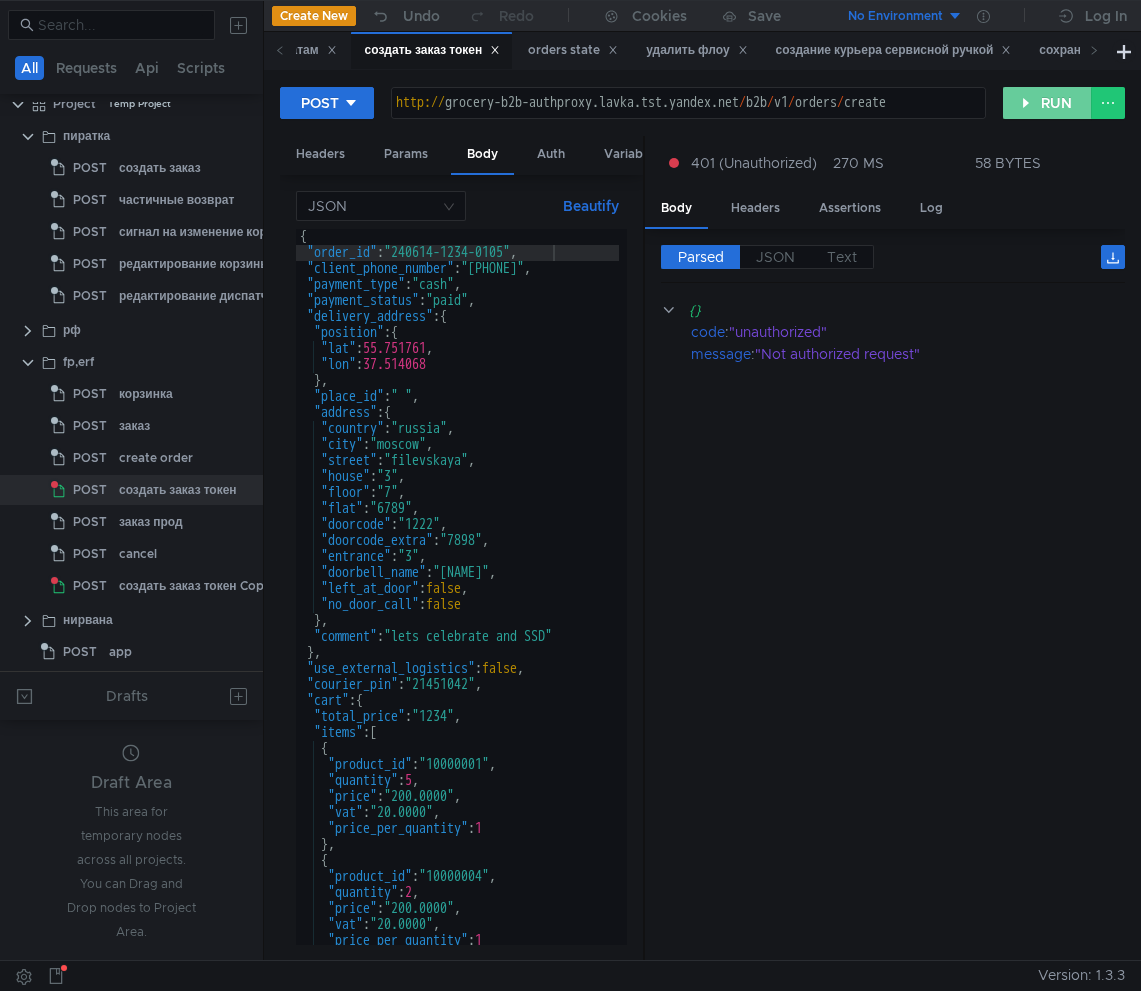 click on "RUN" at bounding box center (1047, 103) 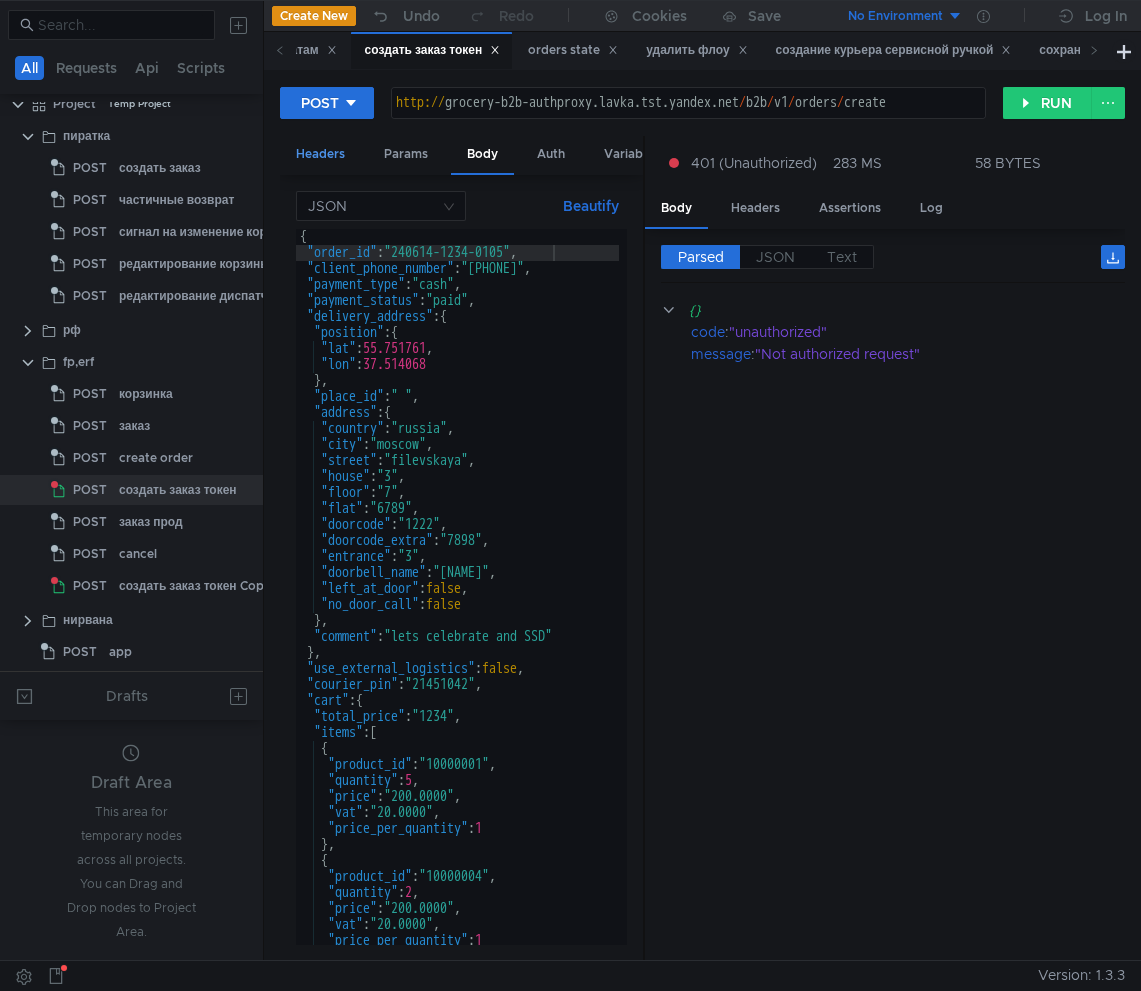 click on "Headers" at bounding box center [320, 154] 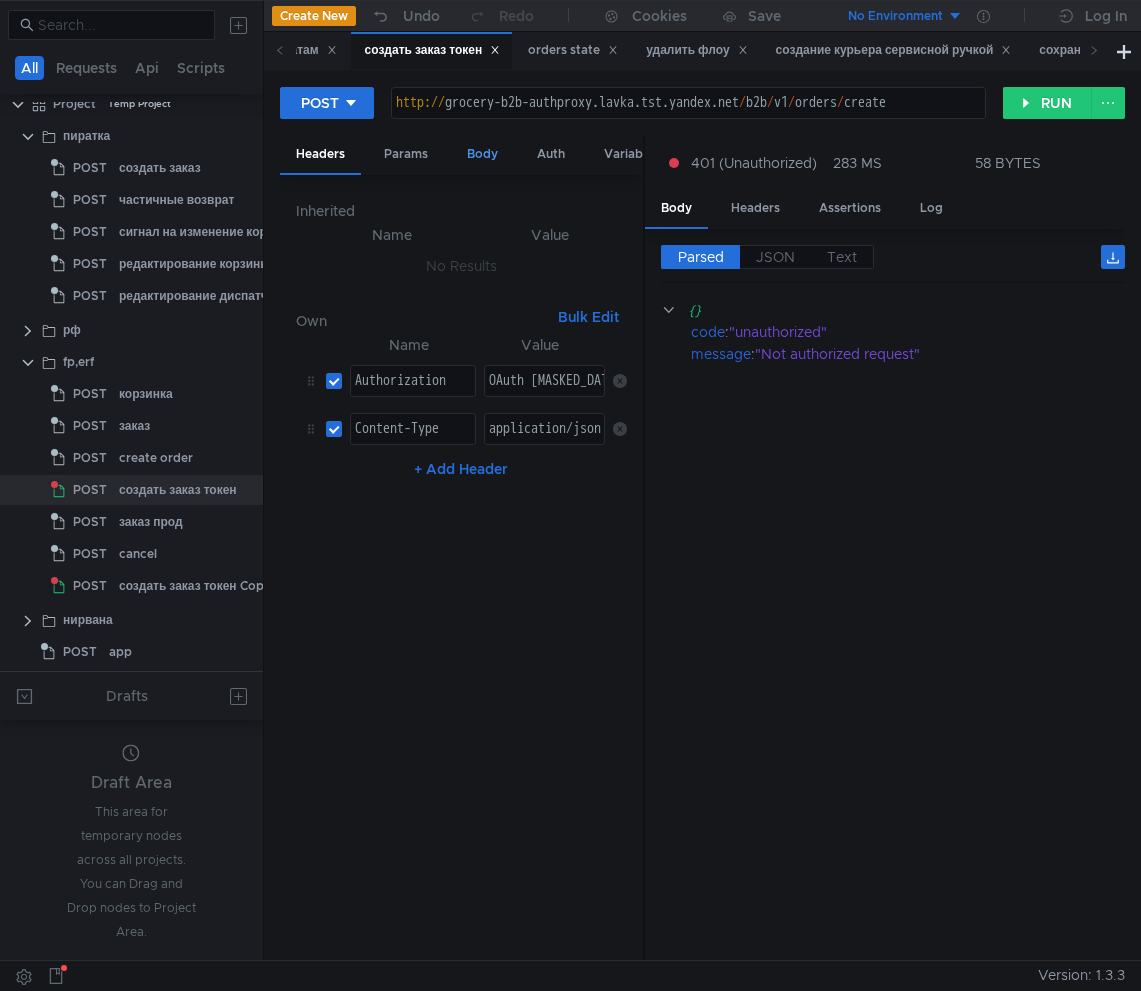 click on "Body" at bounding box center (482, 154) 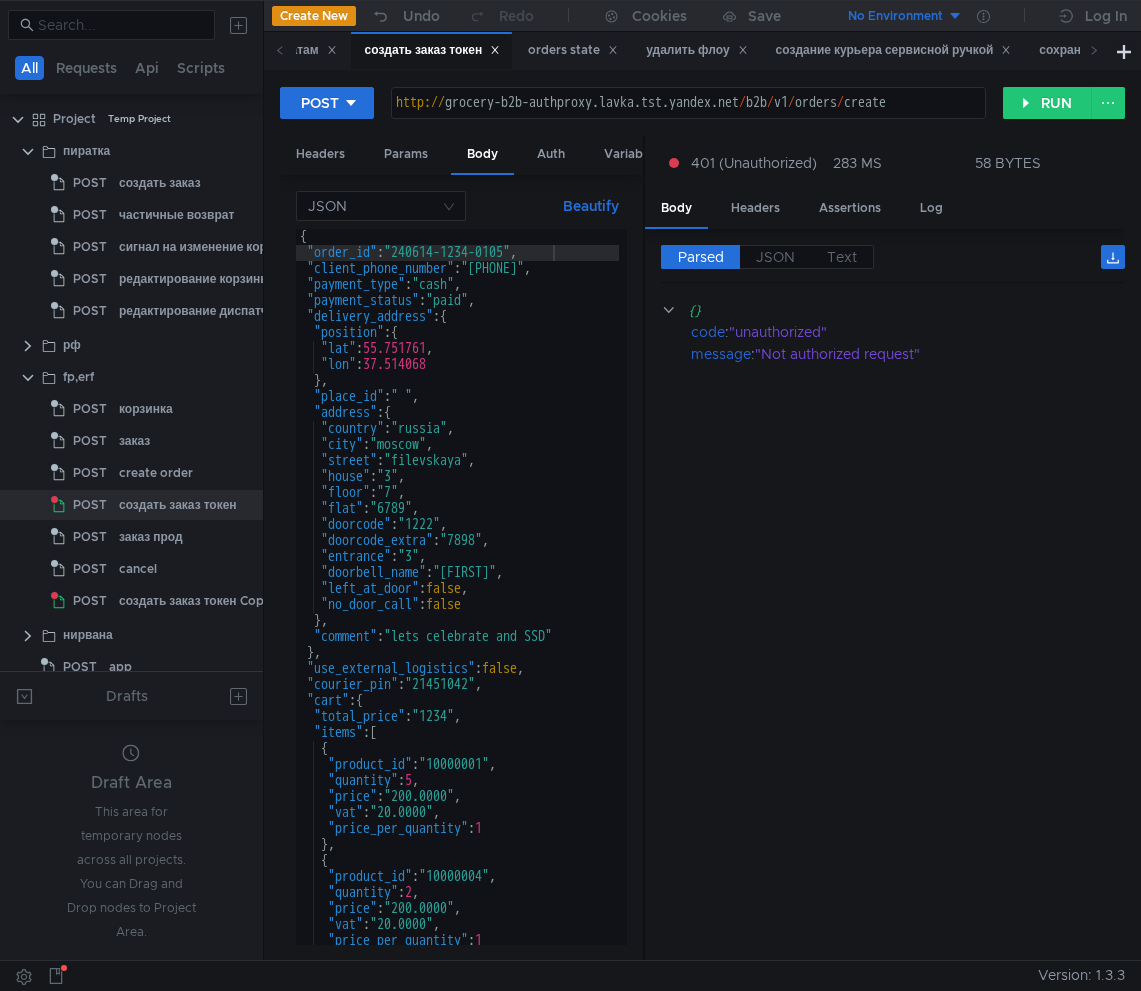 scroll, scrollTop: 0, scrollLeft: 0, axis: both 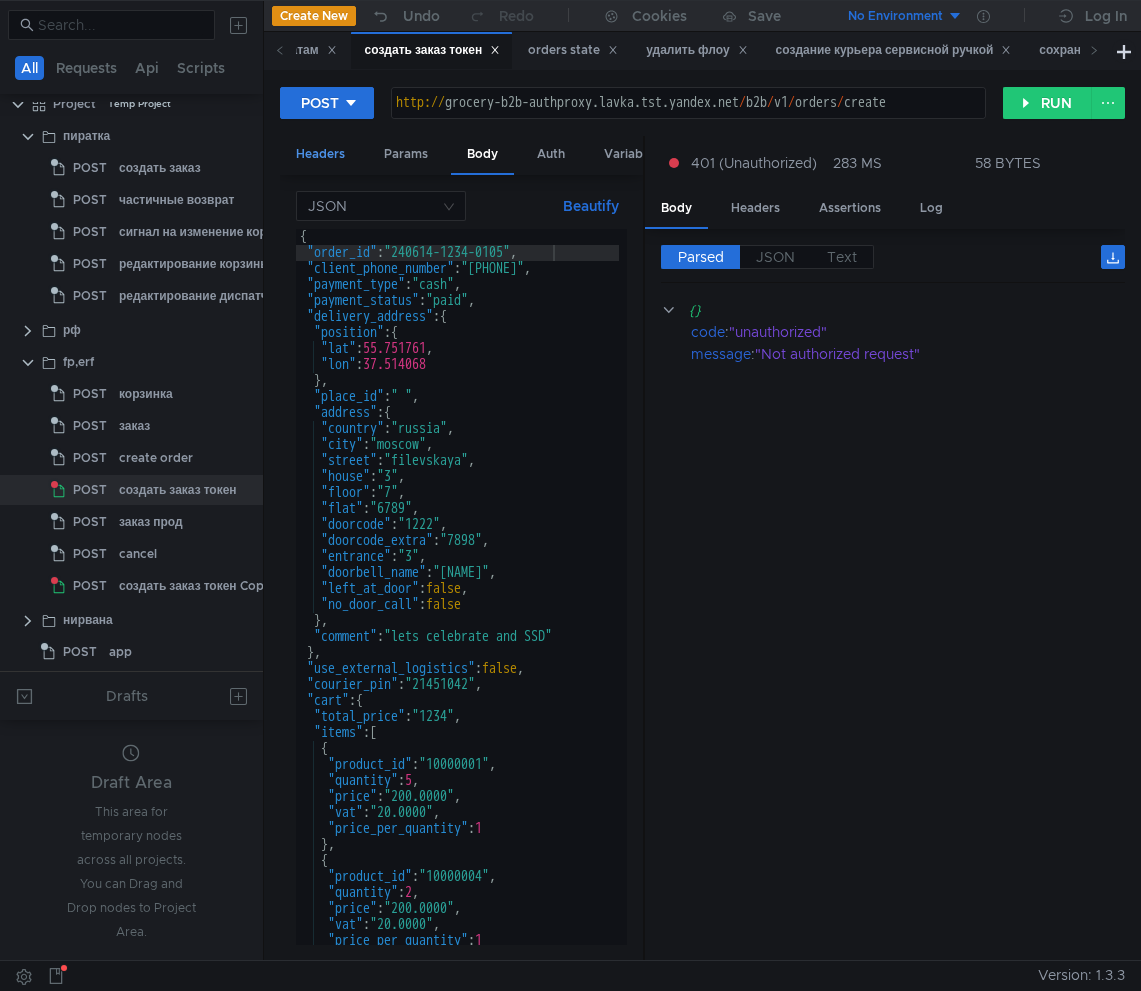click on "Headers" at bounding box center [320, 154] 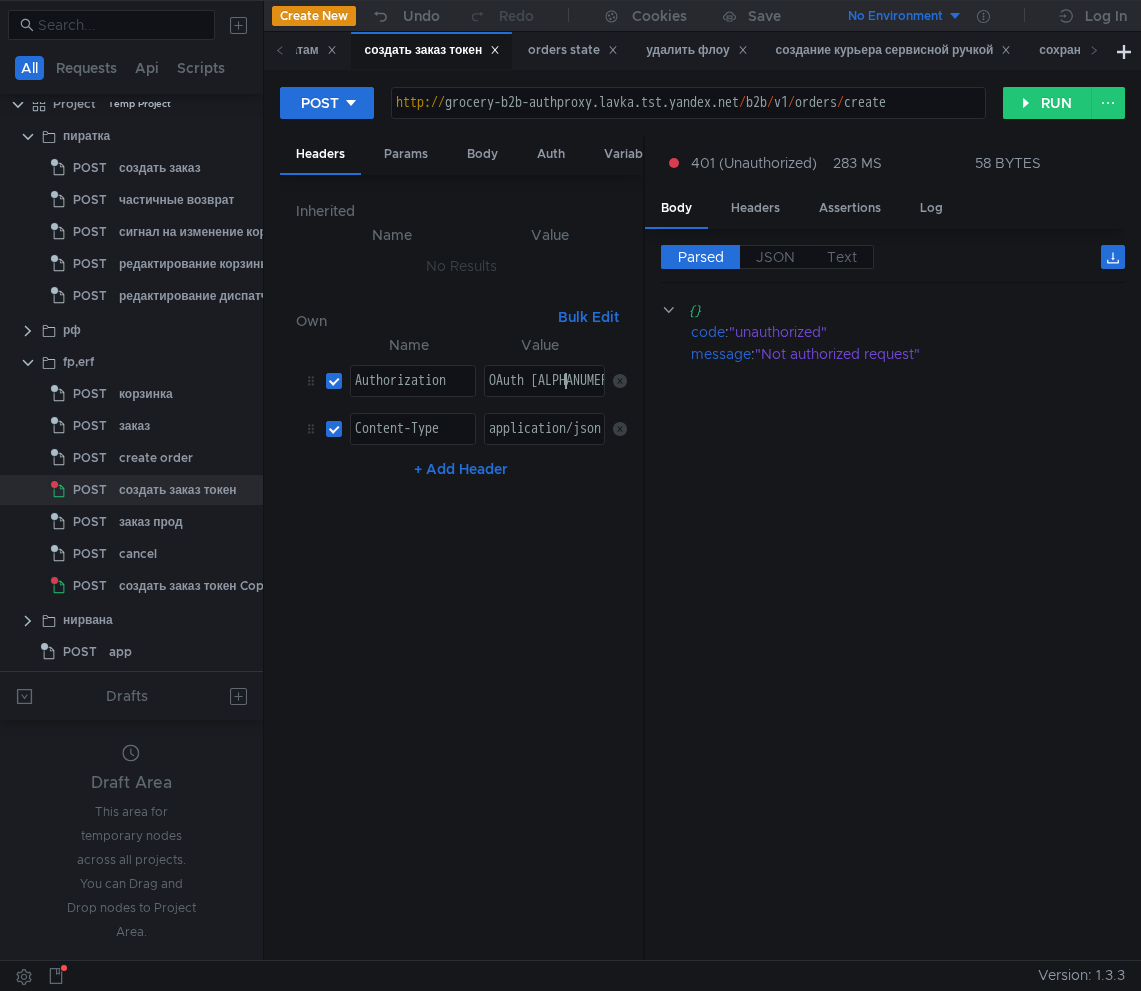 click on "OAuth 689PX4h2FXJjbbuoq1IdCsGtvjb070btcHT8TRZQ9mzUuglmADRw1tSSOqC/ilHCshgZeQ12/u/t48YnLB1I.O+jILNuCgCSZw2XKZIjsuCPskCYQop7LlhJsaRNq3d49RuOcREdnIG8VICG3T8Uf9UhCs25jTUNXbfoFfPiLPhRzwfVo2UrrmOaBekpM9YfSwQKtxdTBiweaJVF6x2yrSZZvlFRD3dtifS0Ln9EOHw3IXc7wk+sQCkP2fwgqmekNMuveuju3nfL/hsSN+0M8izExP7hVC5SRgdRFi4lS54OrDj4ohptNckAVJC5ZbrvmT/5WSBXXO5zLOFocH+MixN63ykSTLk6EsrP7tLX95l9MFA18L5fEJEAkjehovf+vvJA6MDTuRt3RDWvFxapZH02Fb6xZG3eQR9mCsNsM7A==" at bounding box center (2322, 397) 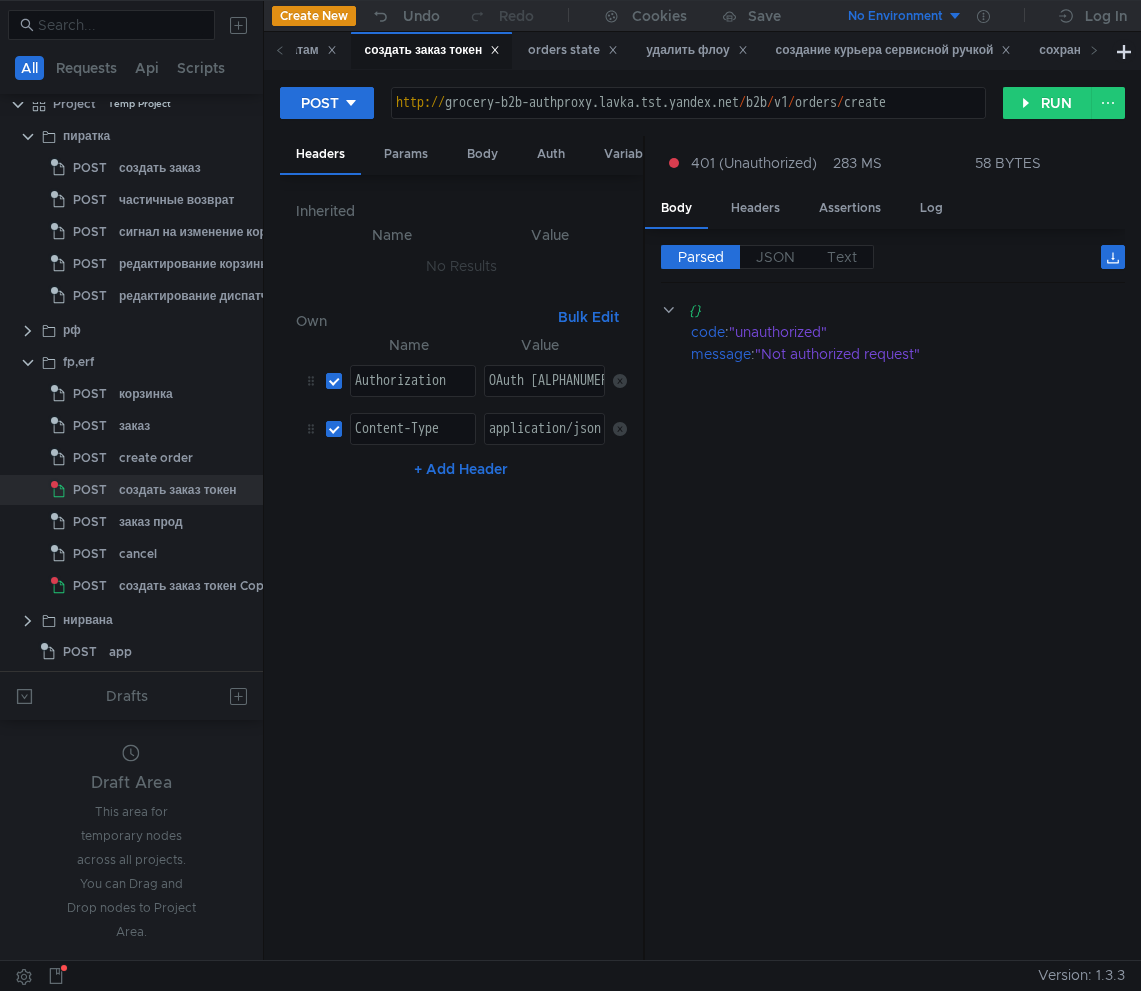 click at bounding box center [330, 381] 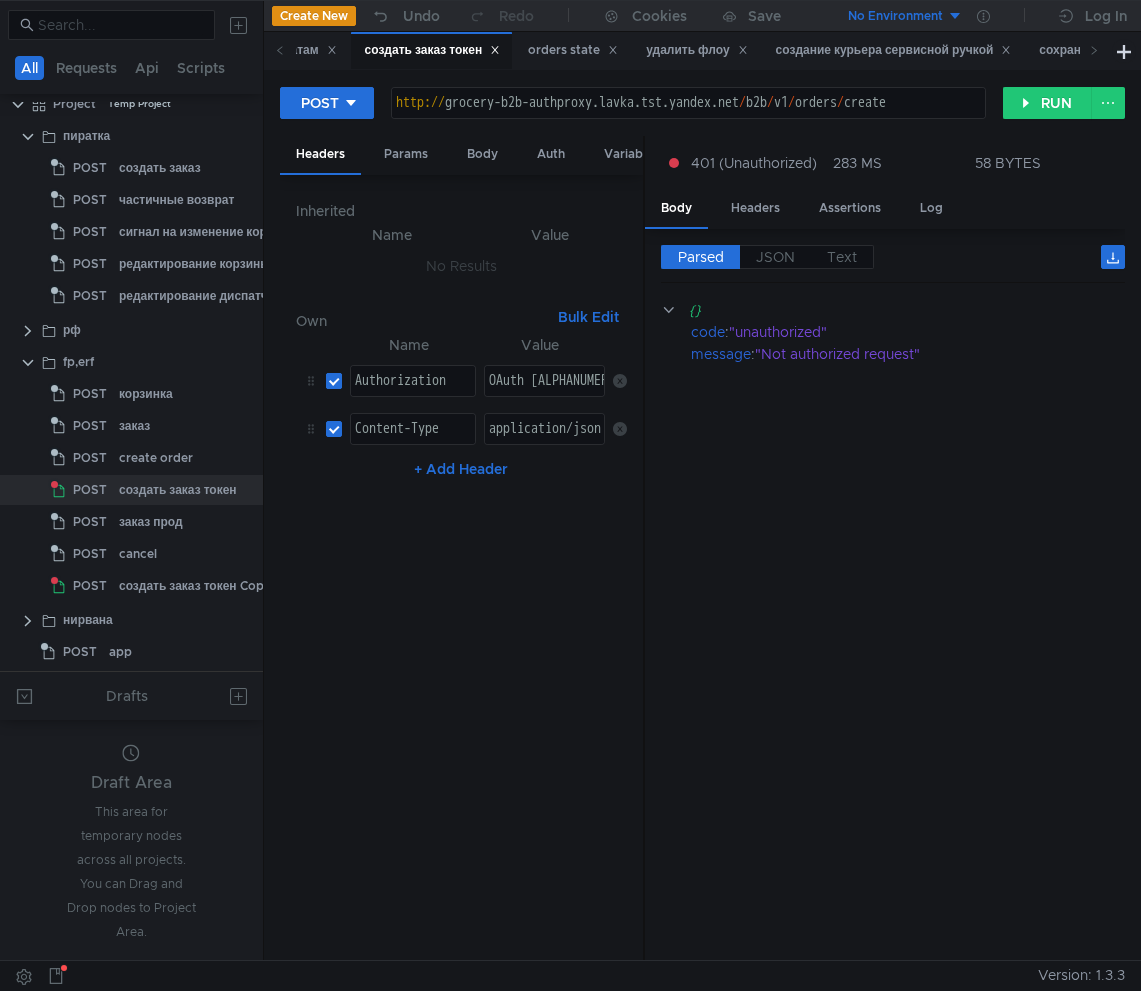 click at bounding box center [334, 381] 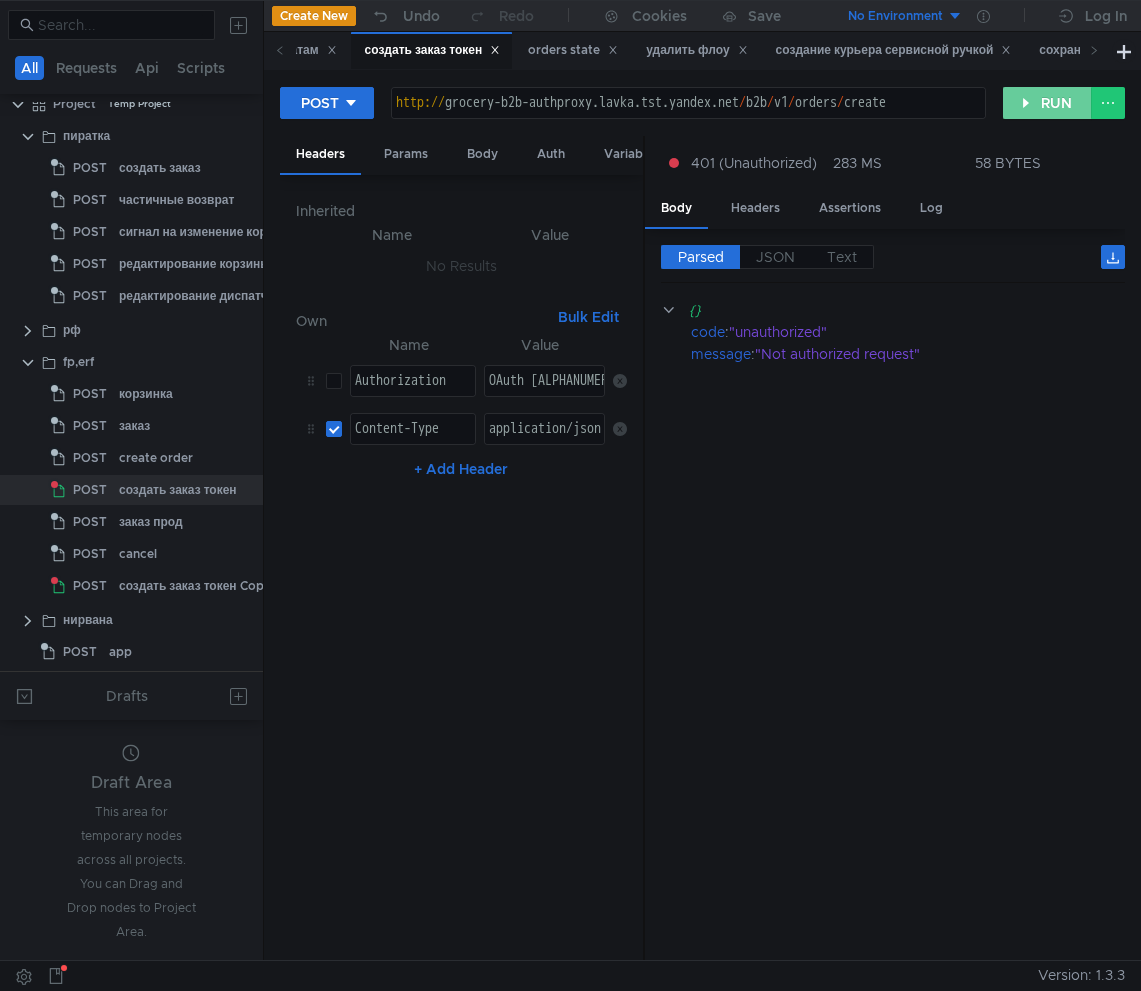 click on "RUN" at bounding box center [1047, 103] 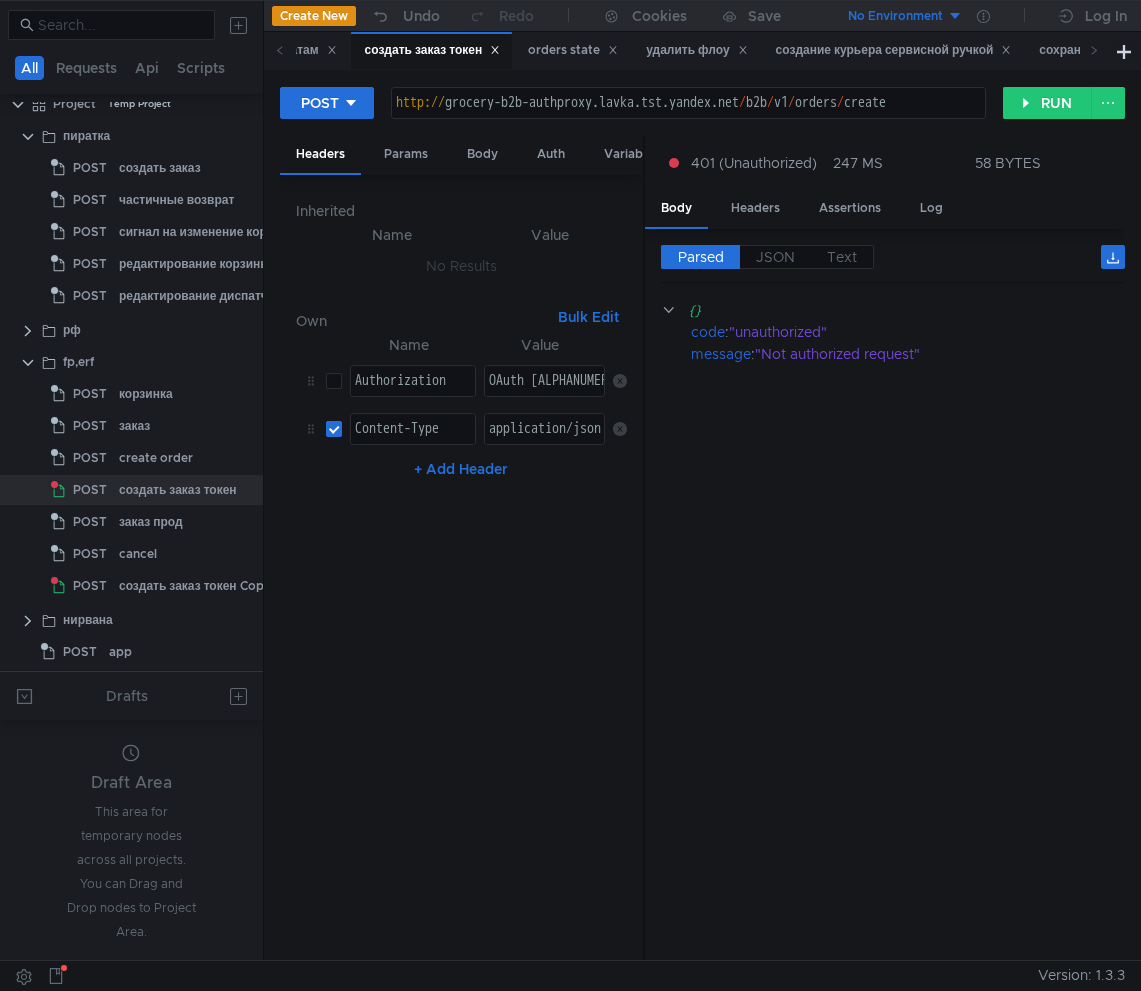 click at bounding box center (334, 429) 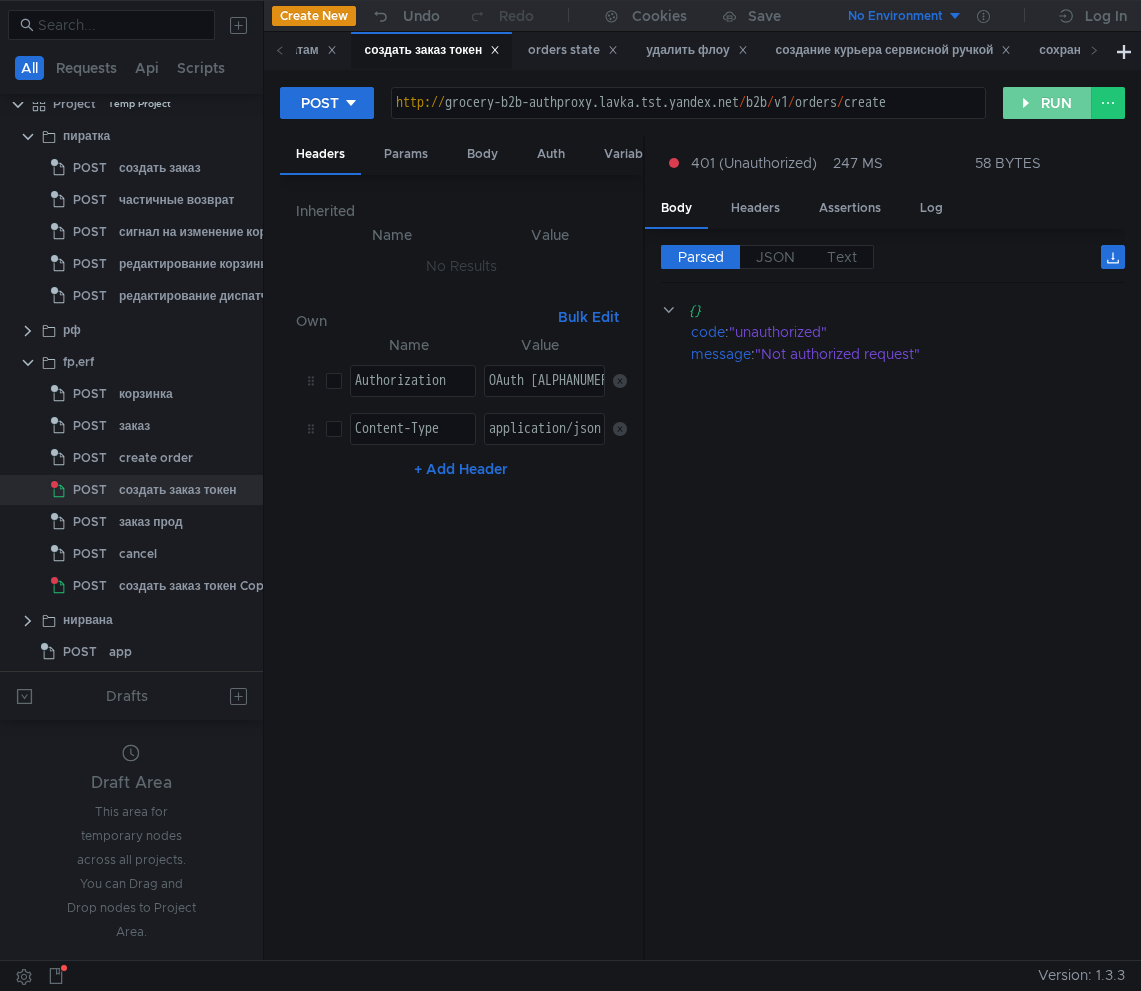 click on "RUN" at bounding box center [1047, 103] 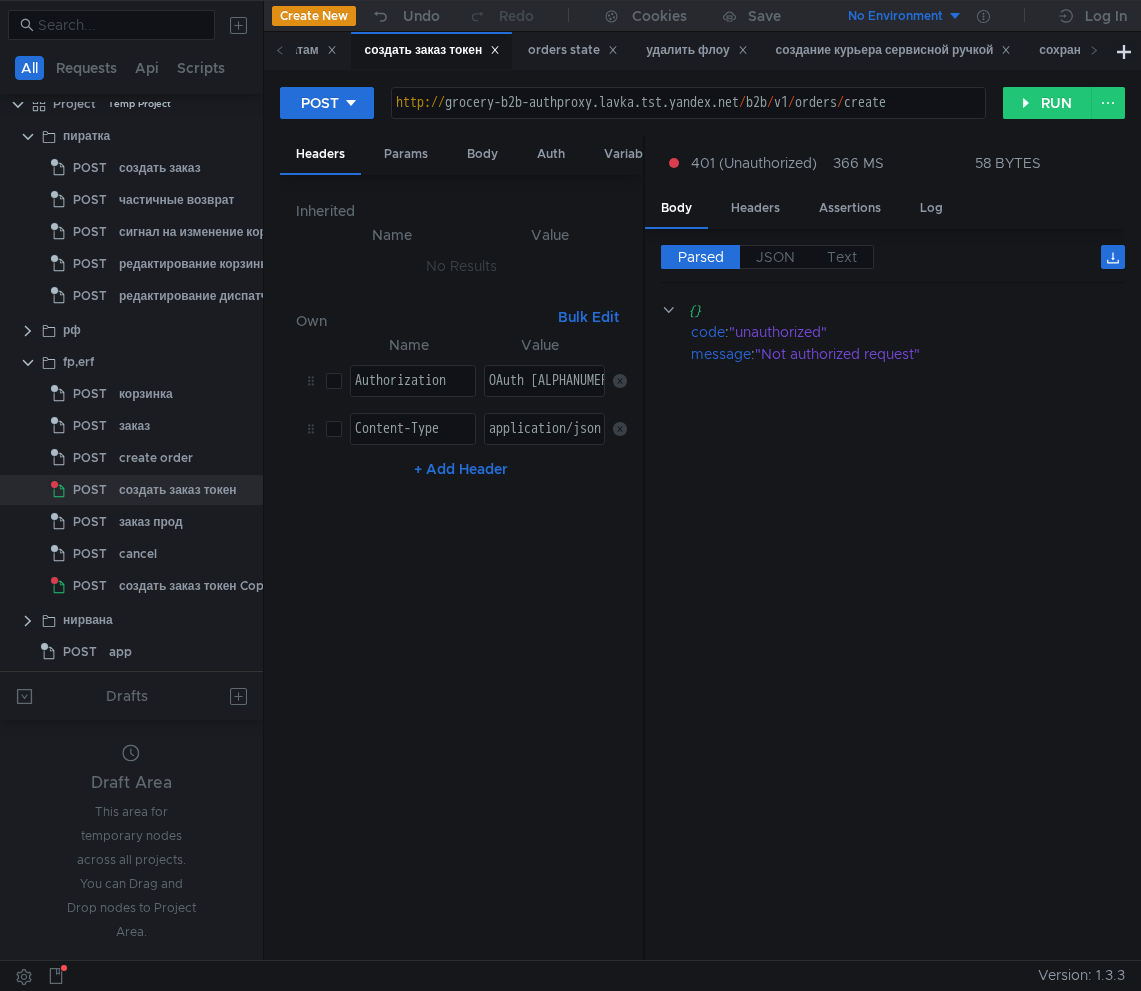 click at bounding box center (334, 381) 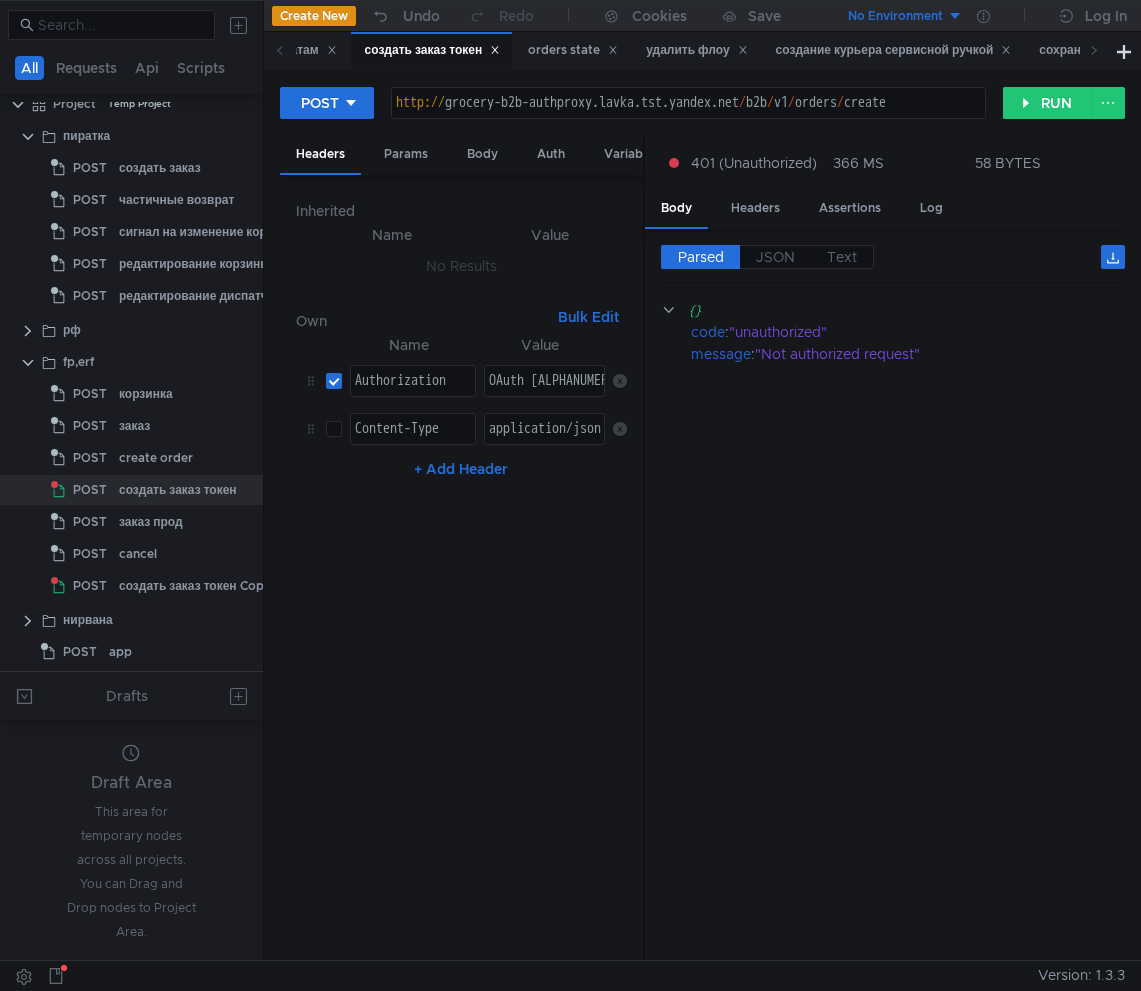 click at bounding box center (330, 381) 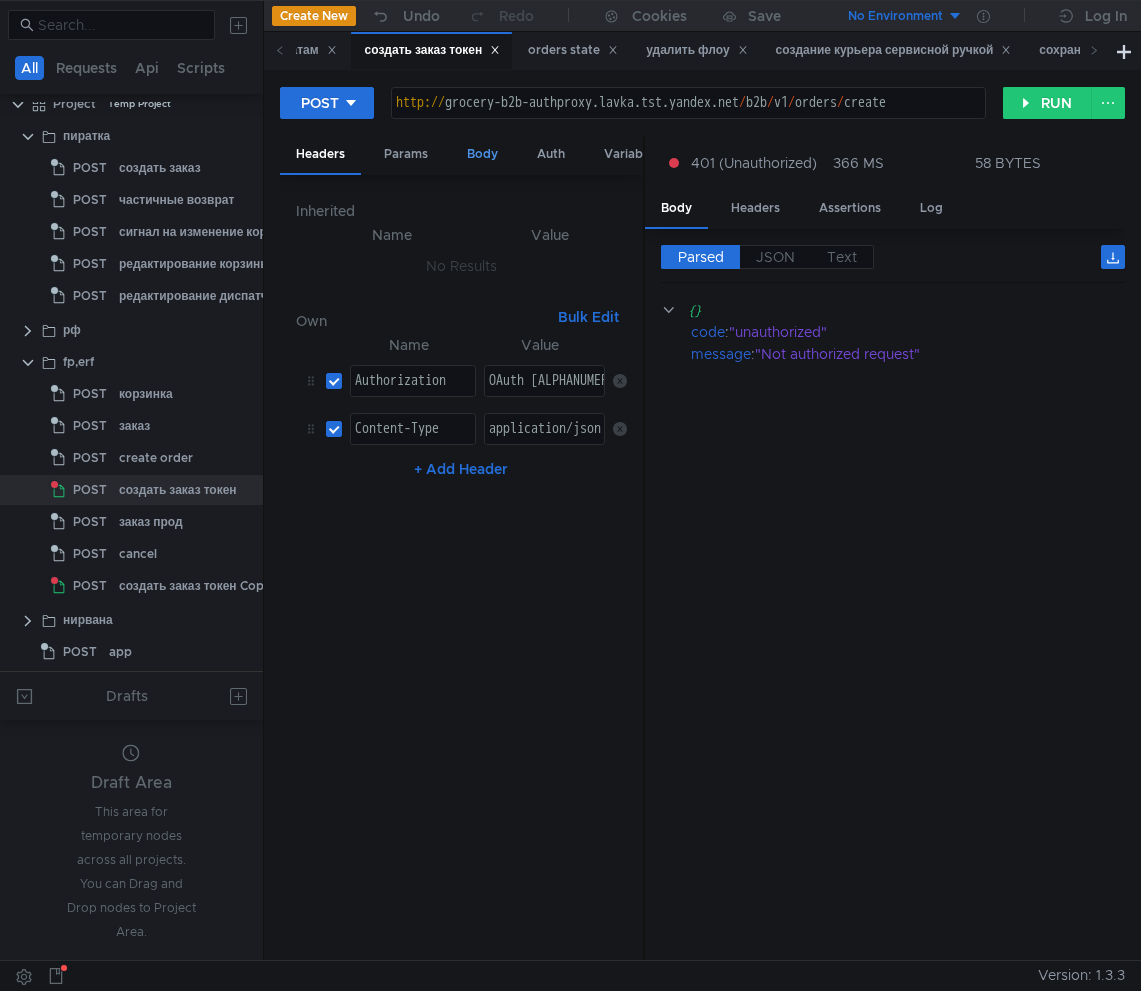 click on "Body" at bounding box center [482, 154] 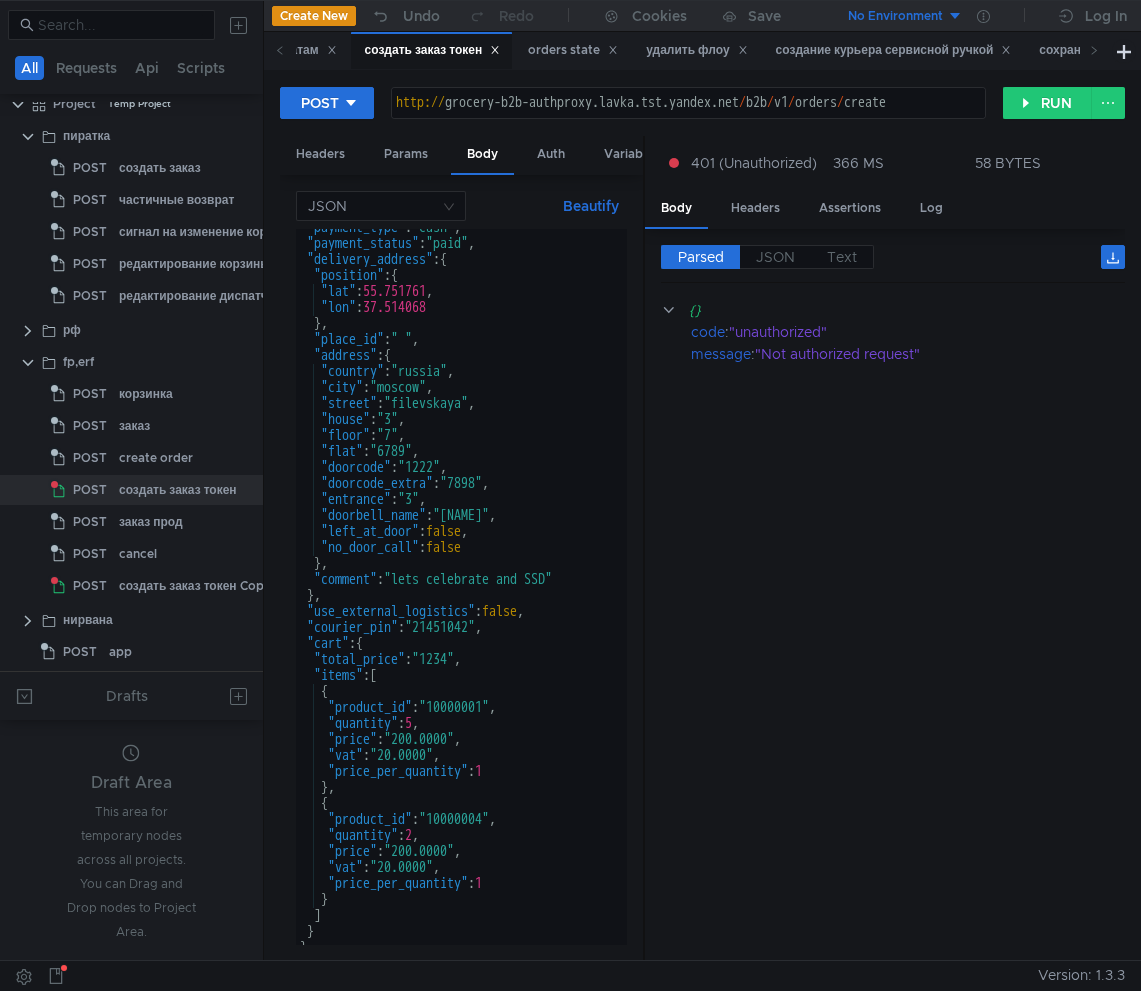 scroll, scrollTop: 0, scrollLeft: 0, axis: both 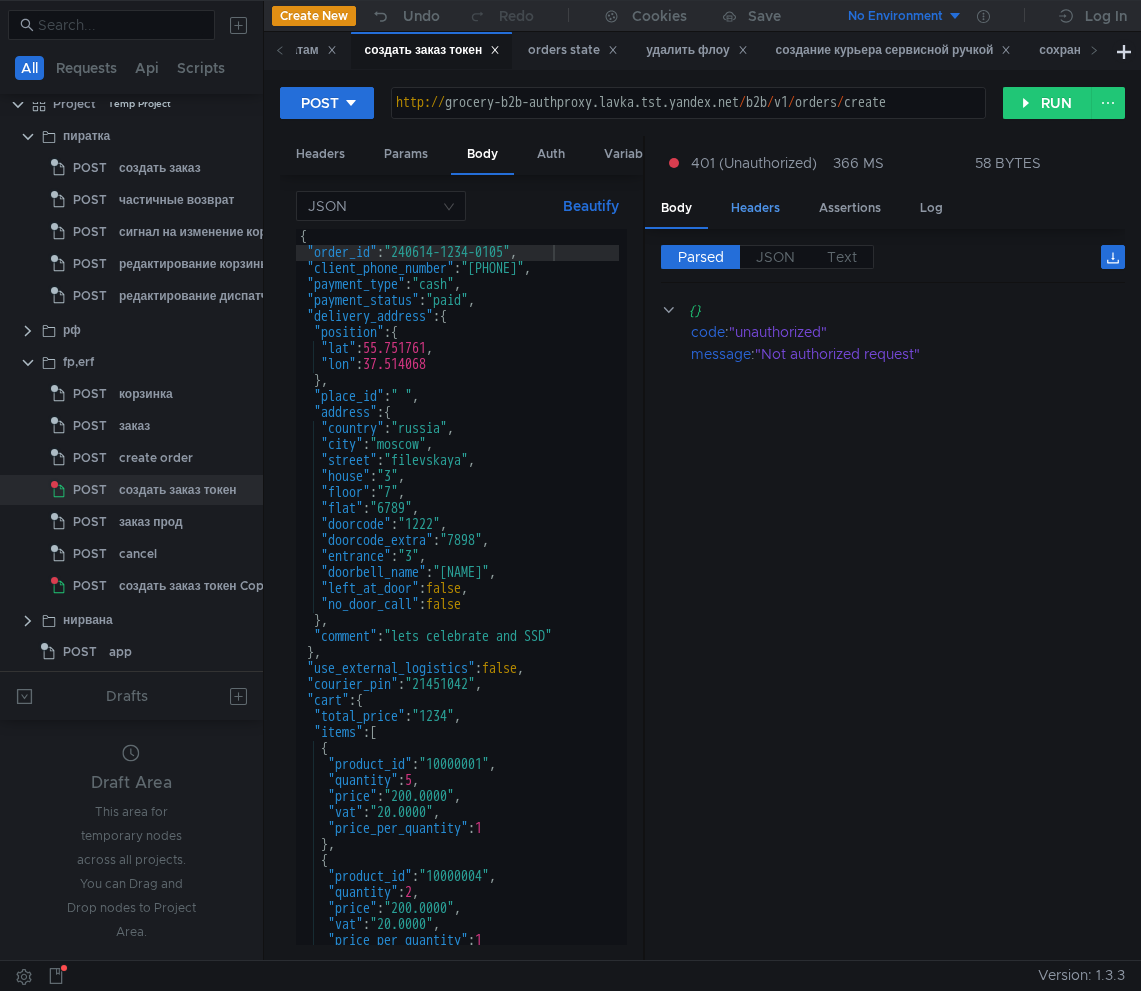 click on "Headers" at bounding box center [755, 208] 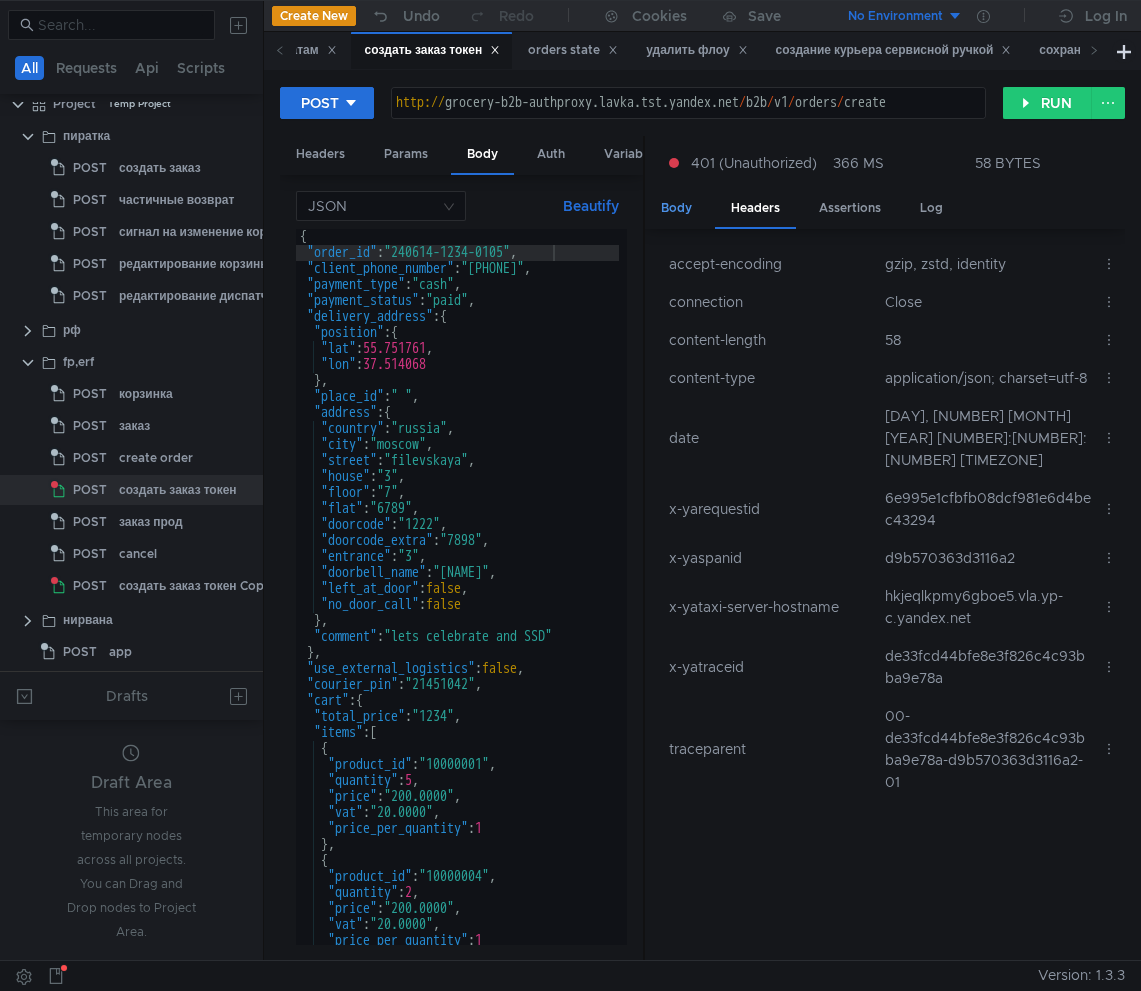 click on "Body" at bounding box center (676, 208) 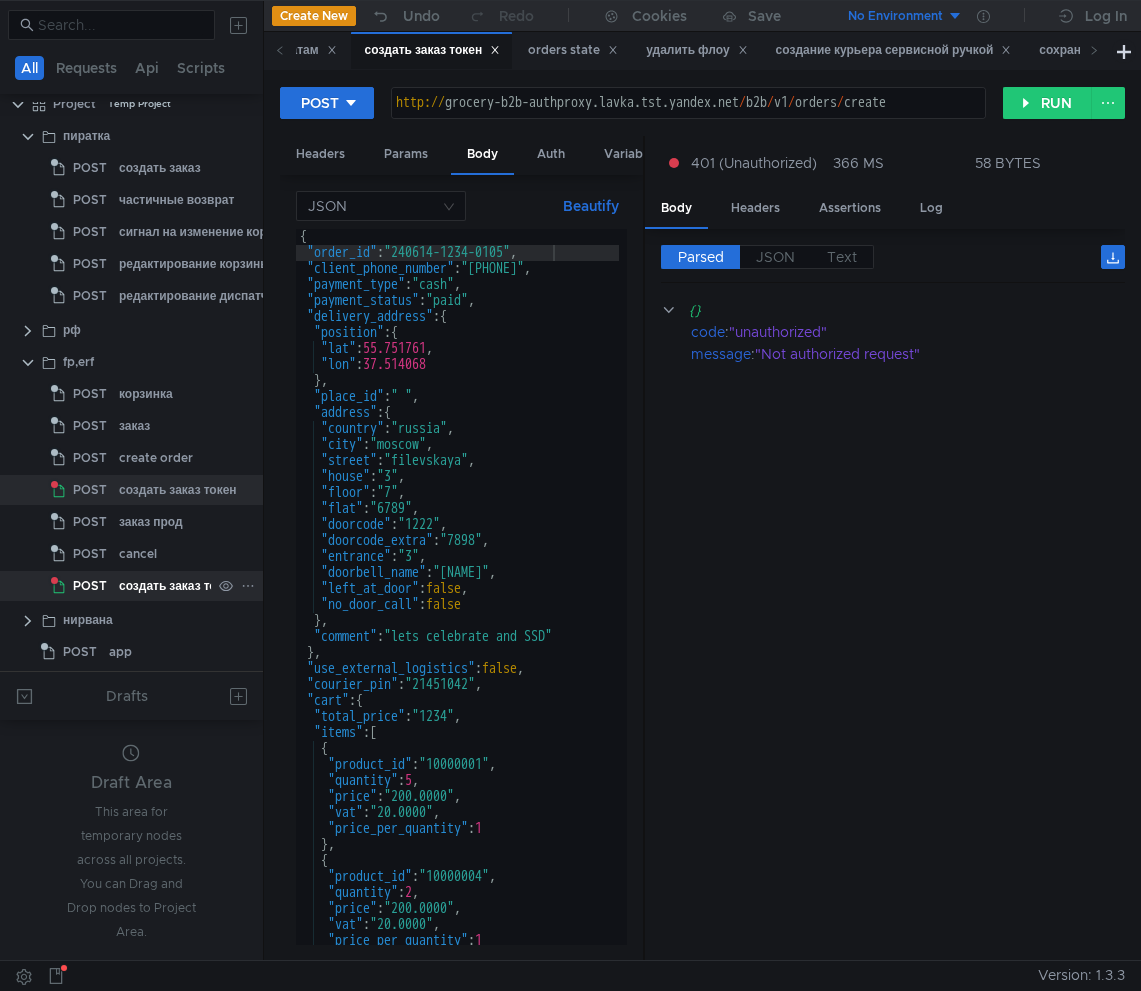 click on "создать заказ токен Copy" at bounding box center [160, 168] 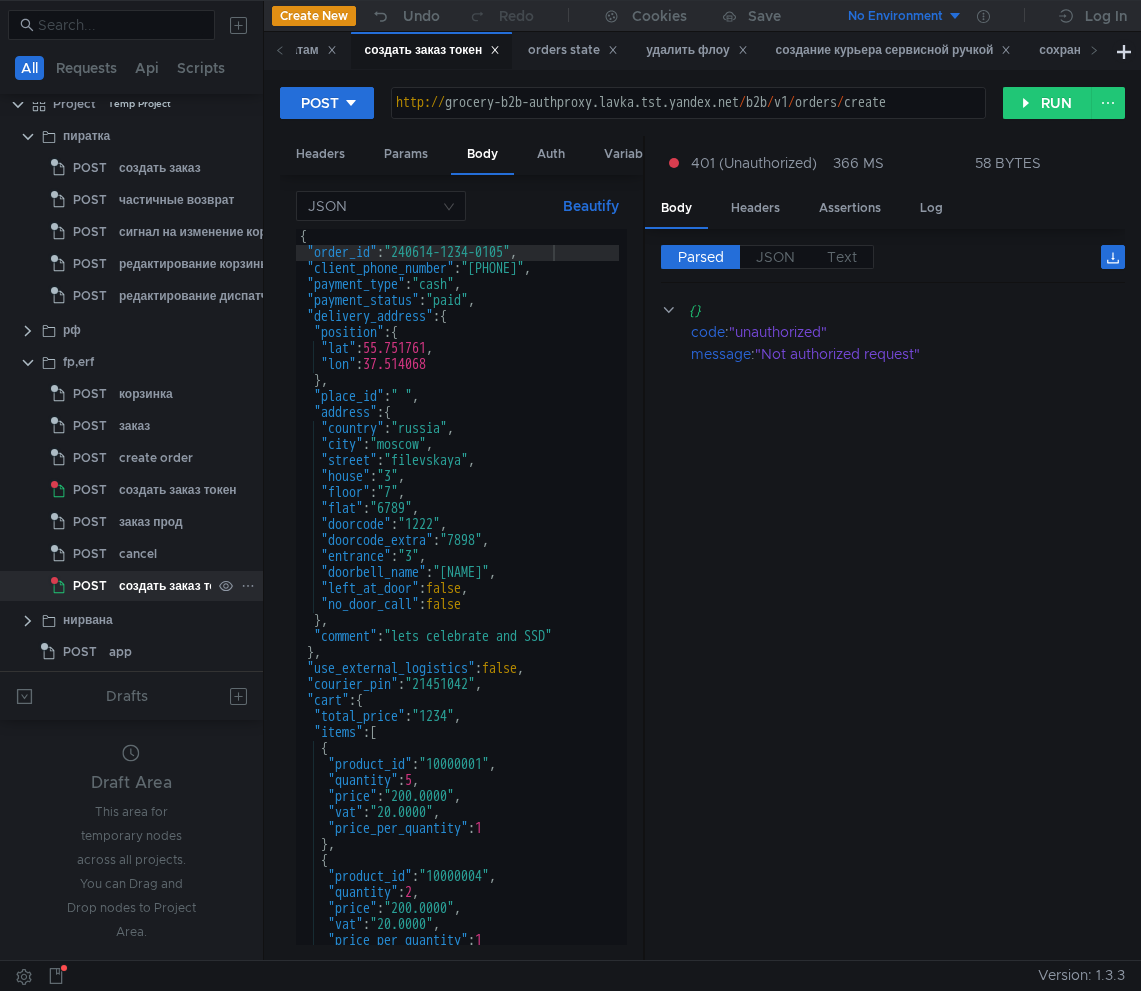 click on "создать заказ токен Copy" at bounding box center [195, 586] 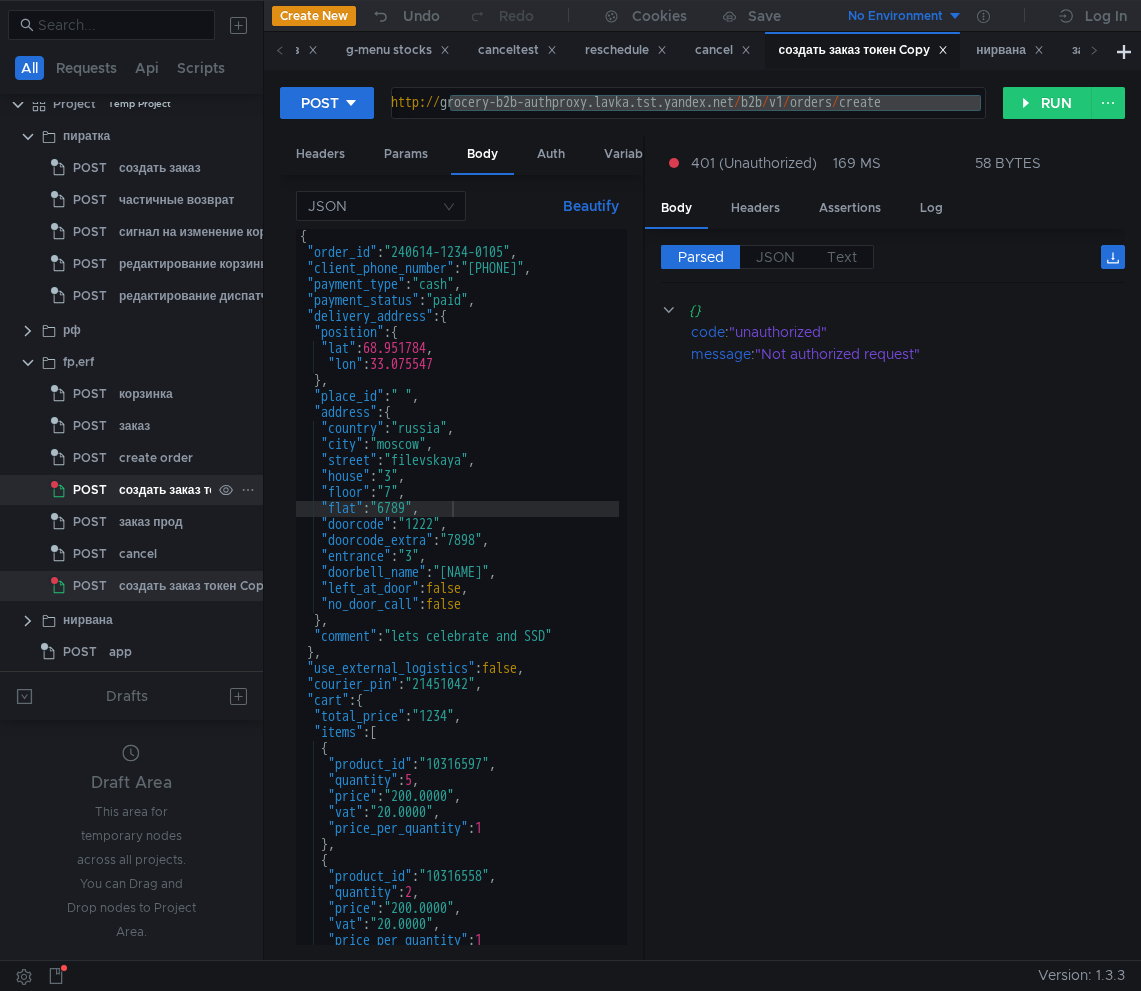 click on "создать заказ токен" at bounding box center (160, 168) 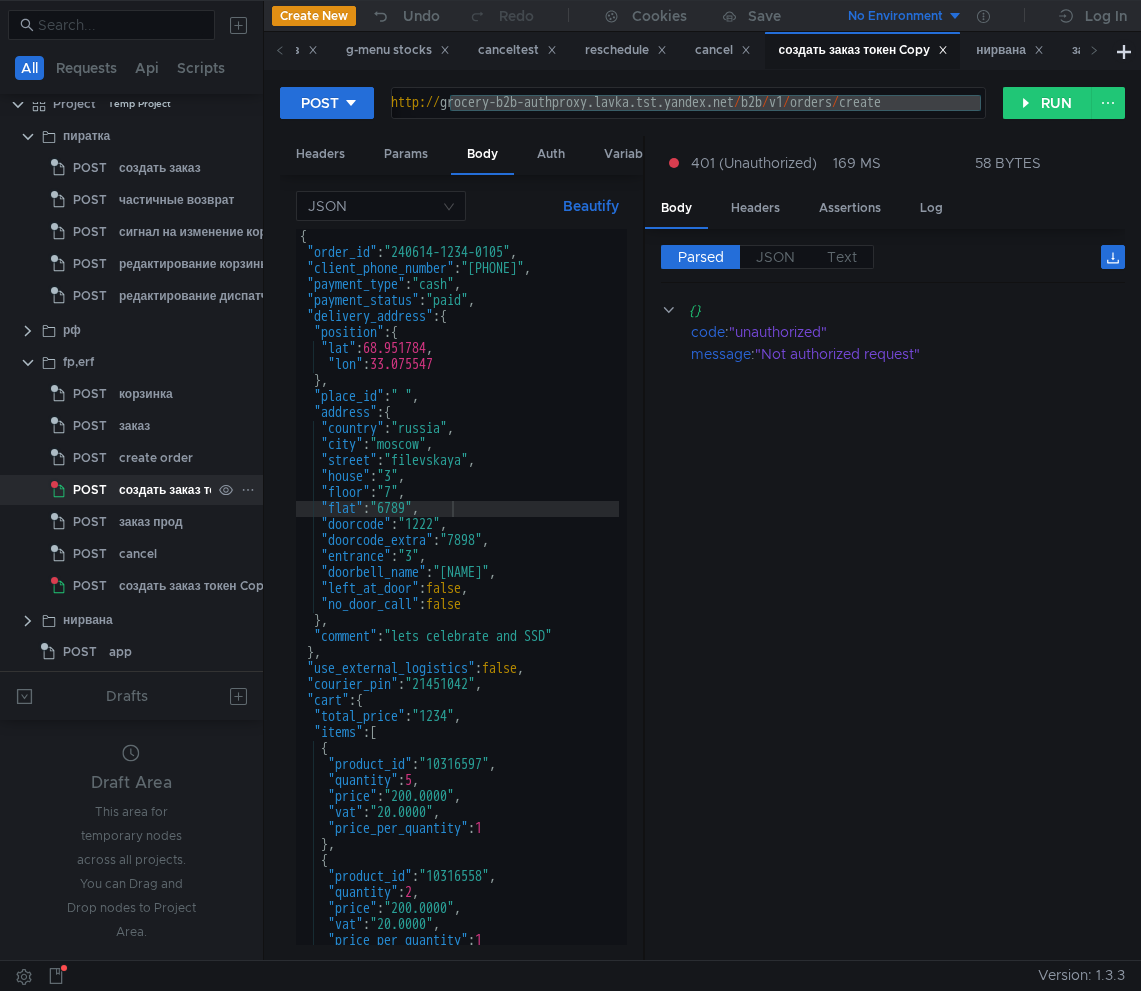 click on "создать заказ токен" at bounding box center [178, 490] 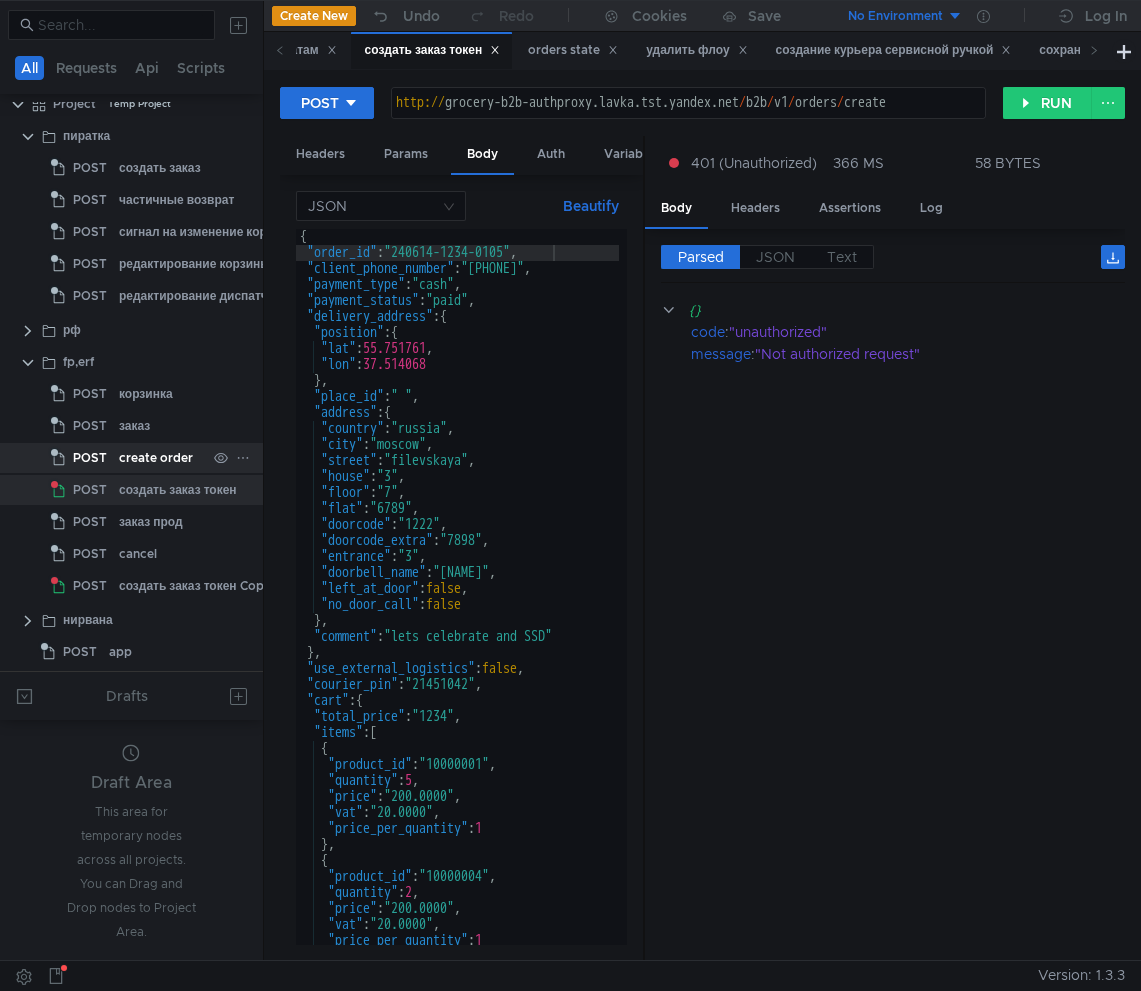 click on "create order" at bounding box center [160, 168] 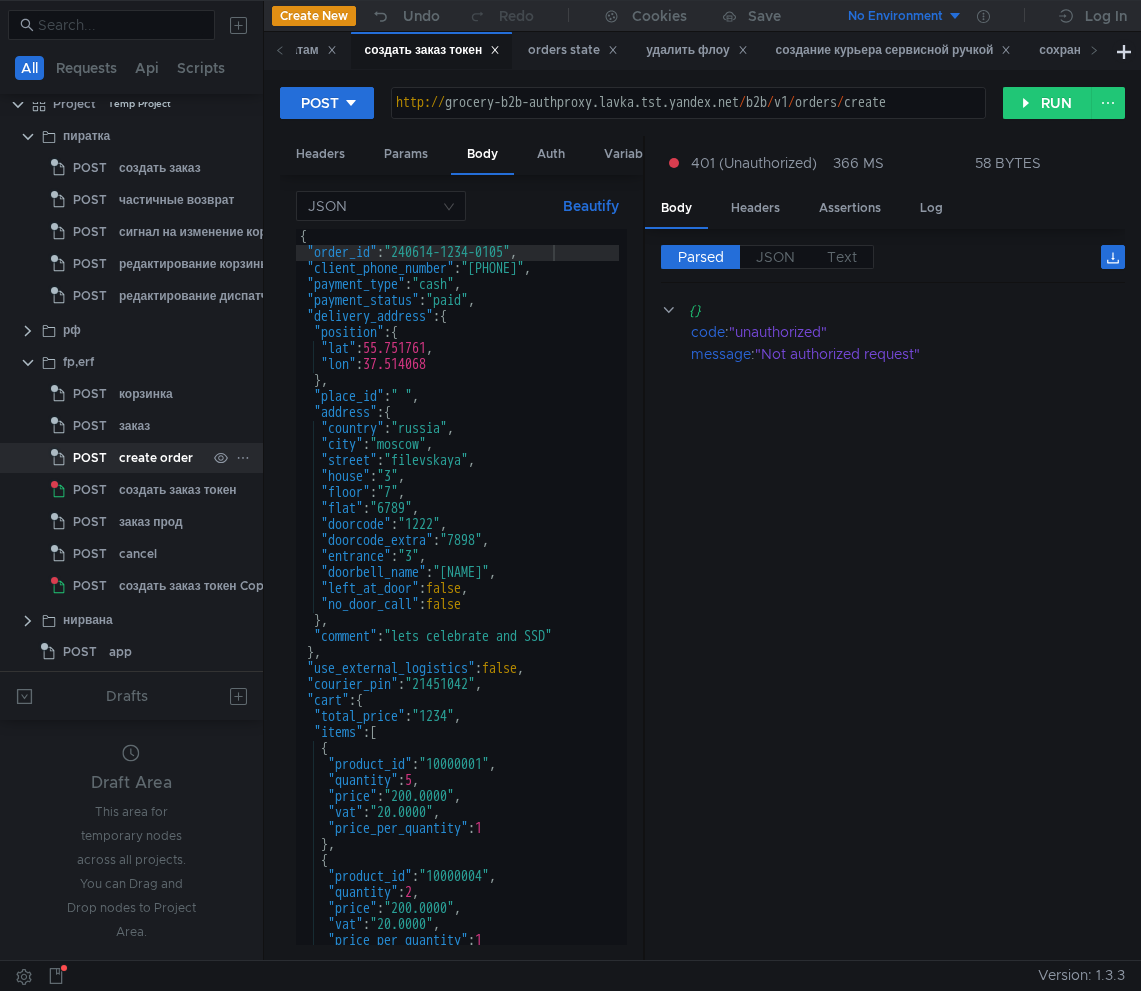 click on "create order" at bounding box center [156, 458] 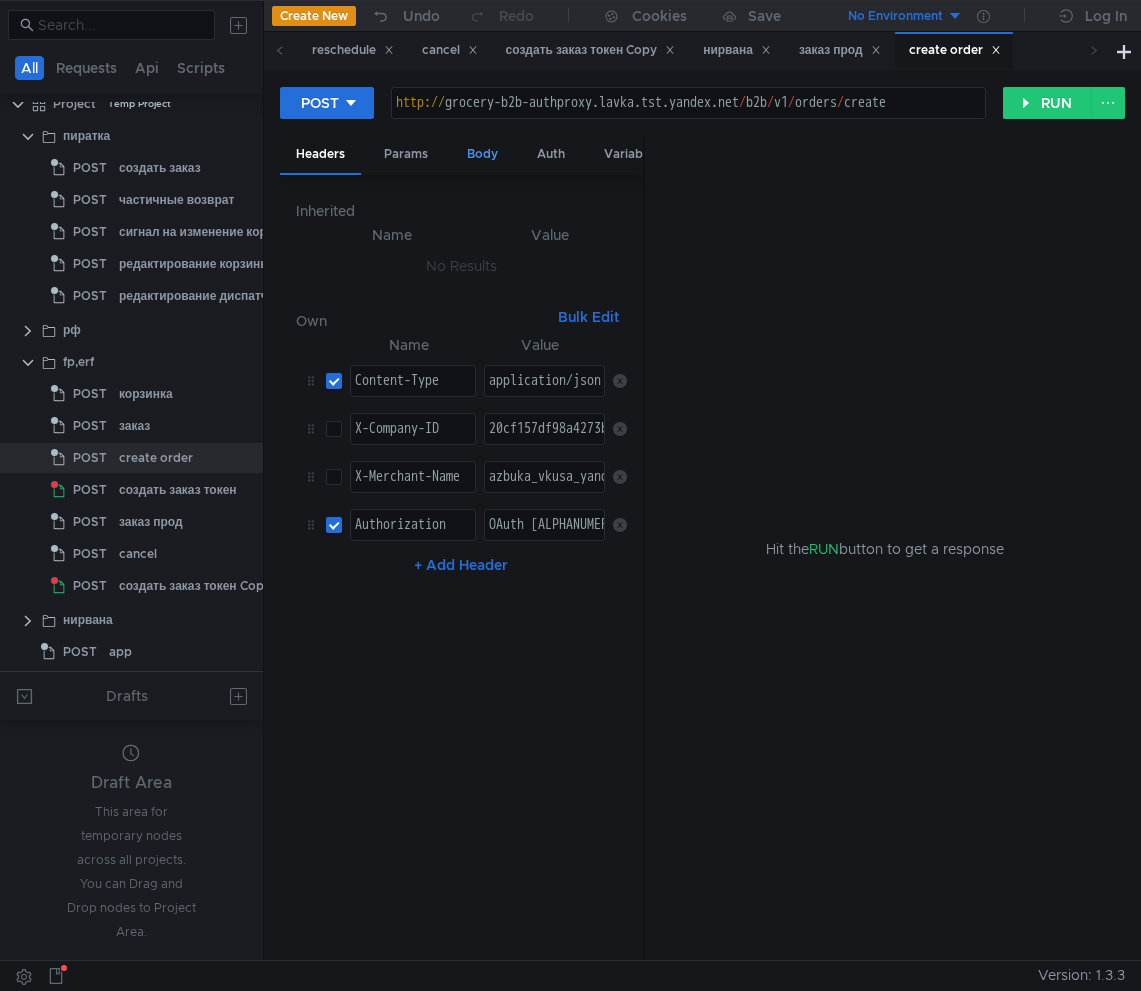 click on "Body" at bounding box center [482, 154] 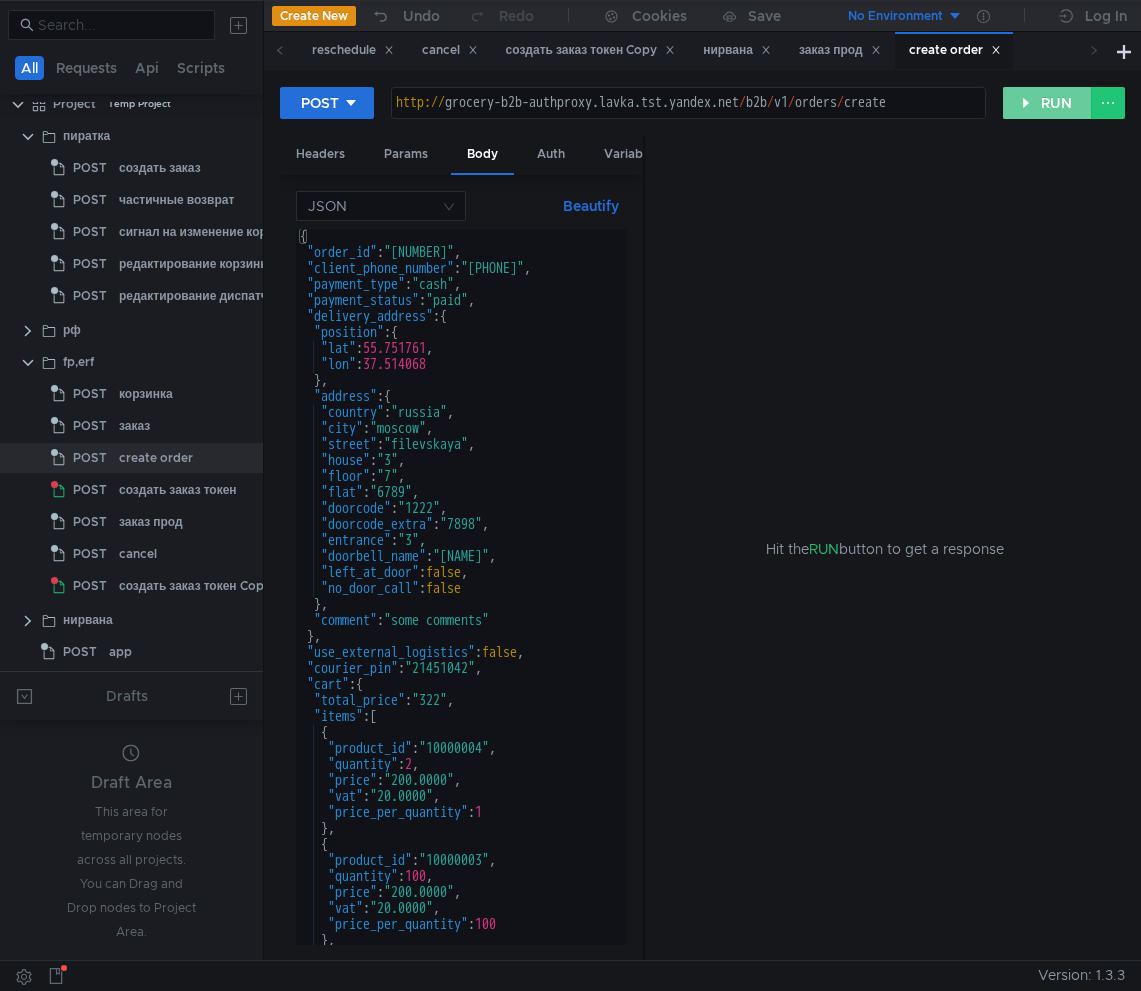 click on "RUN" at bounding box center [1047, 103] 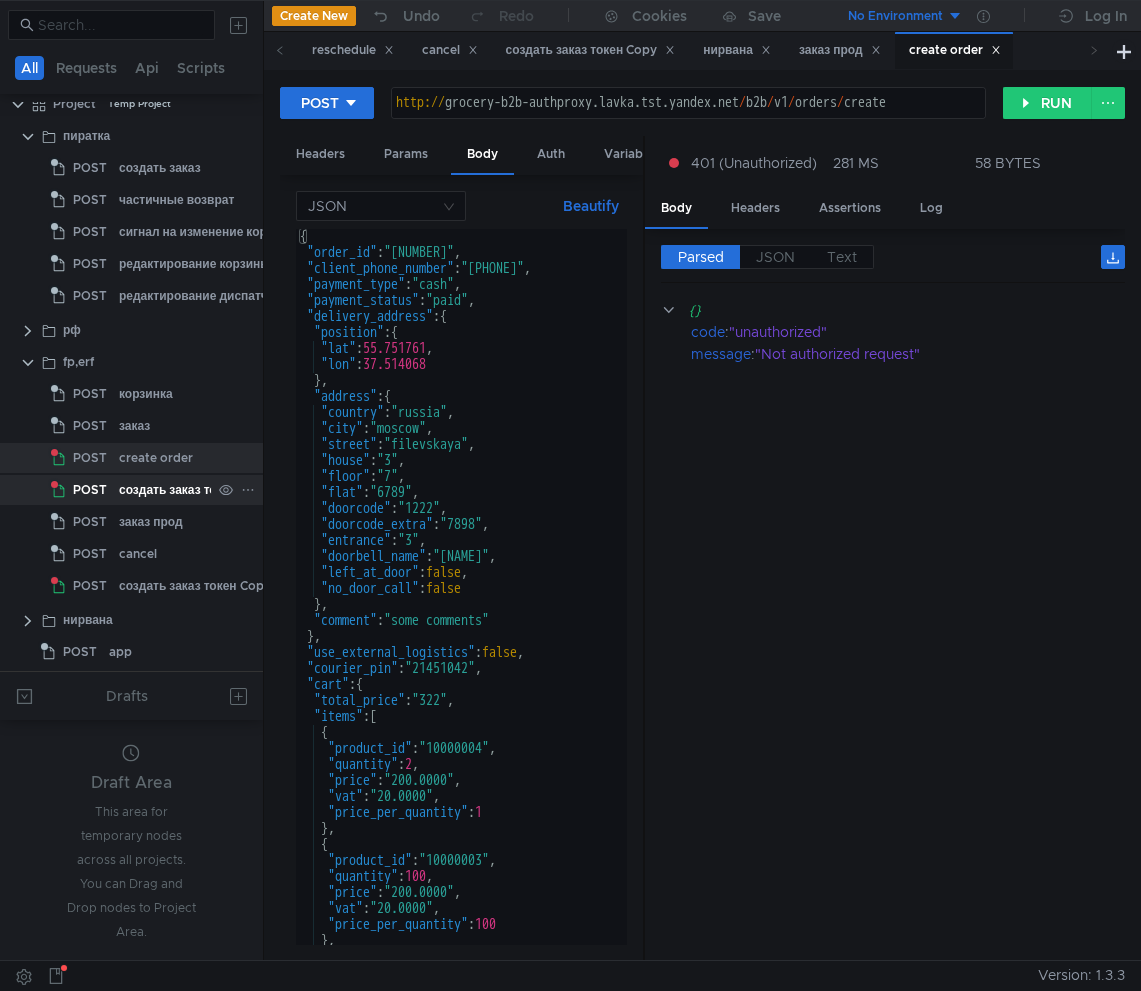 click on "создать заказ токен" at bounding box center (160, 168) 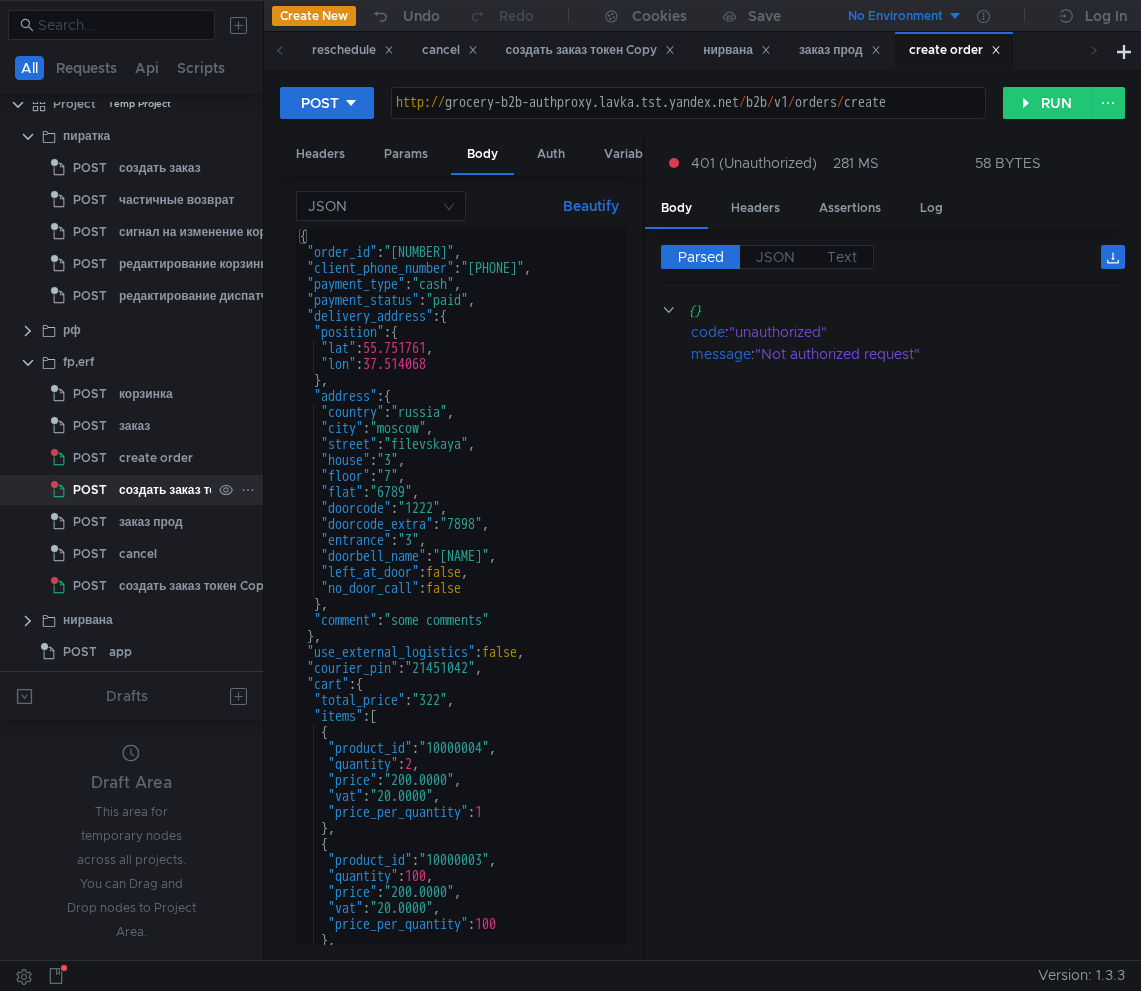 click on "создать заказ токен" at bounding box center (178, 490) 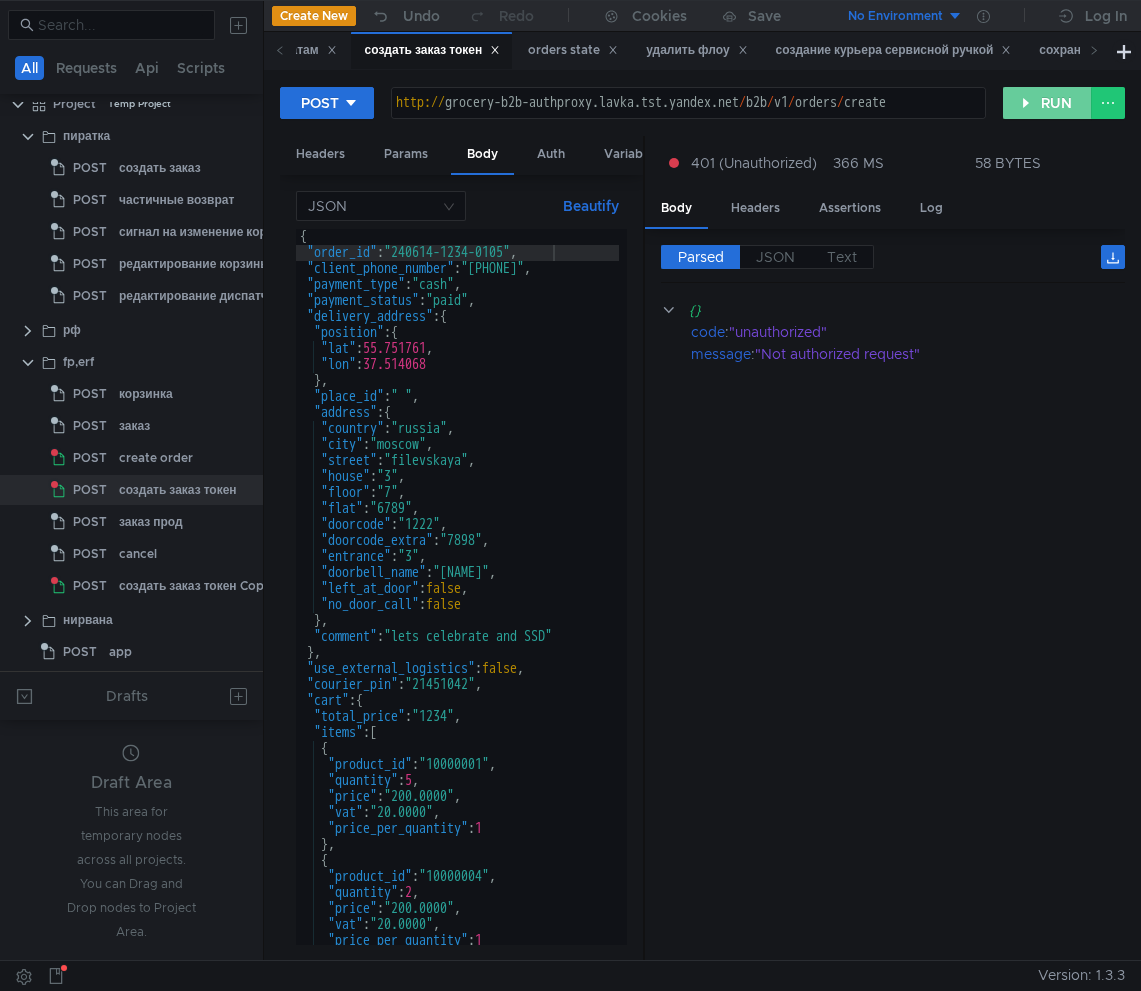 click on "RUN" at bounding box center (1047, 103) 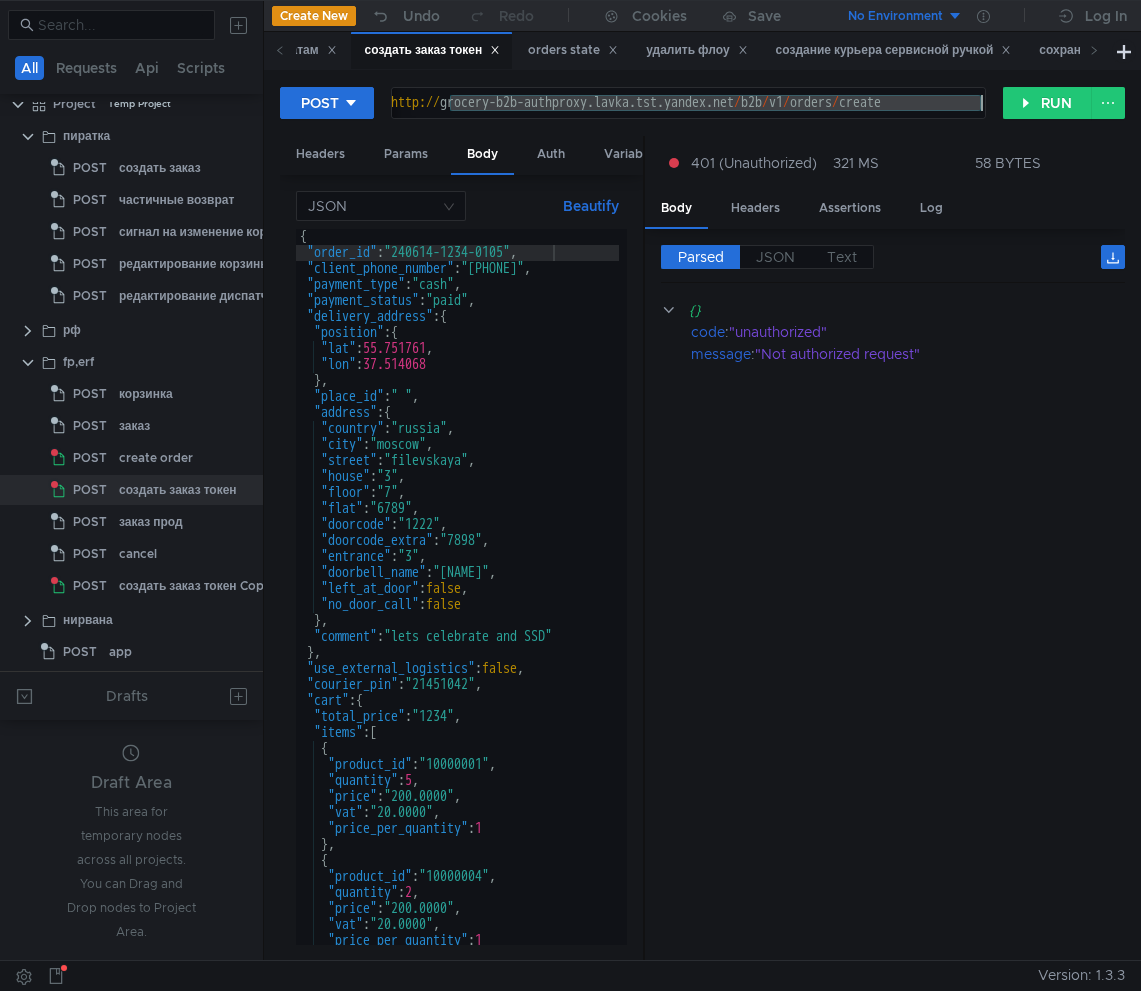 drag, startPoint x: 454, startPoint y: 106, endPoint x: 985, endPoint y: 107, distance: 531.0009 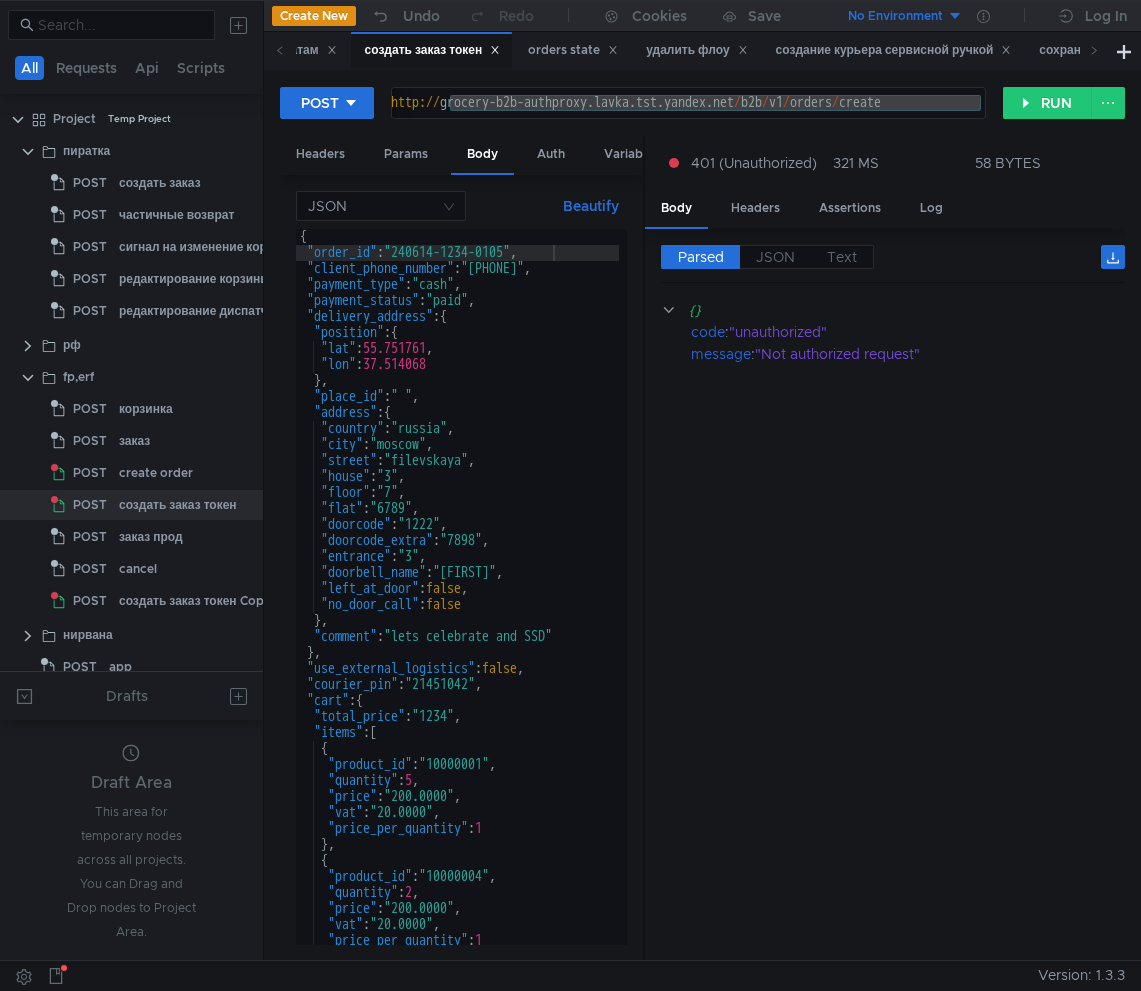 scroll, scrollTop: 0, scrollLeft: 0, axis: both 